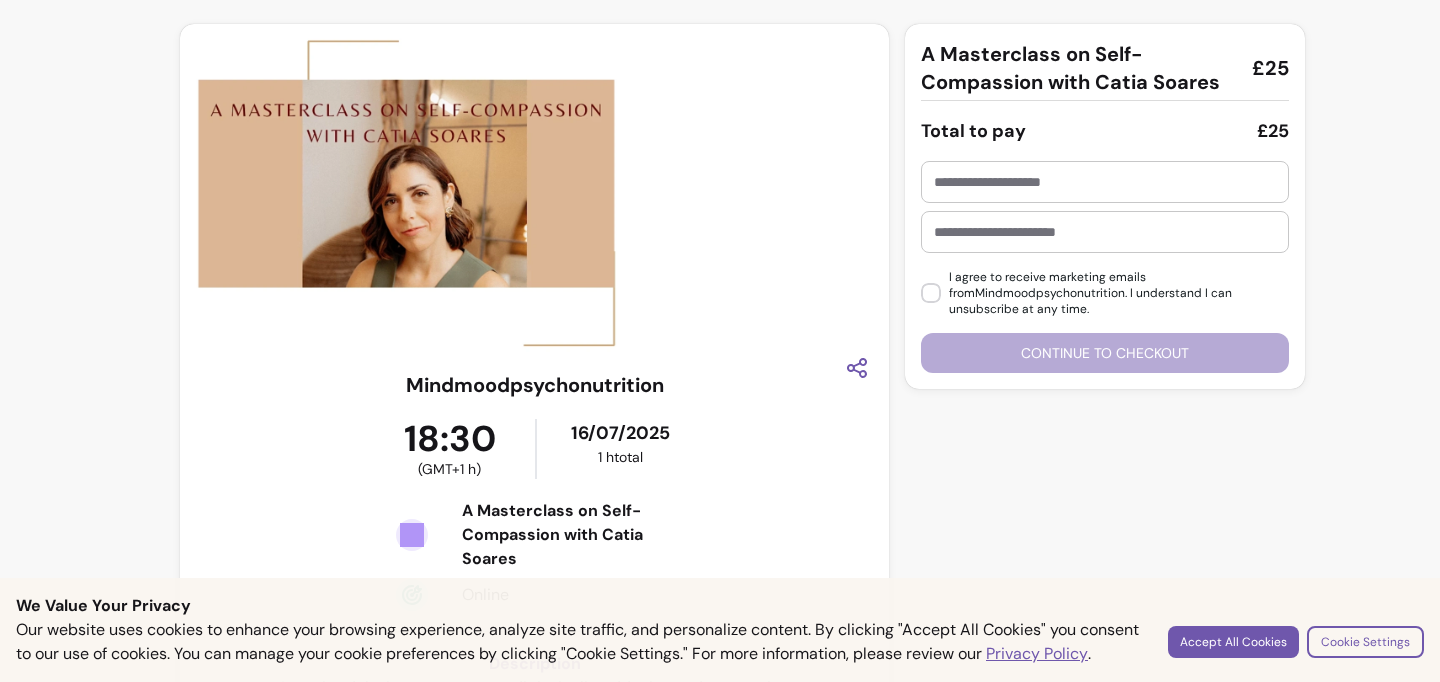 scroll, scrollTop: 0, scrollLeft: 0, axis: both 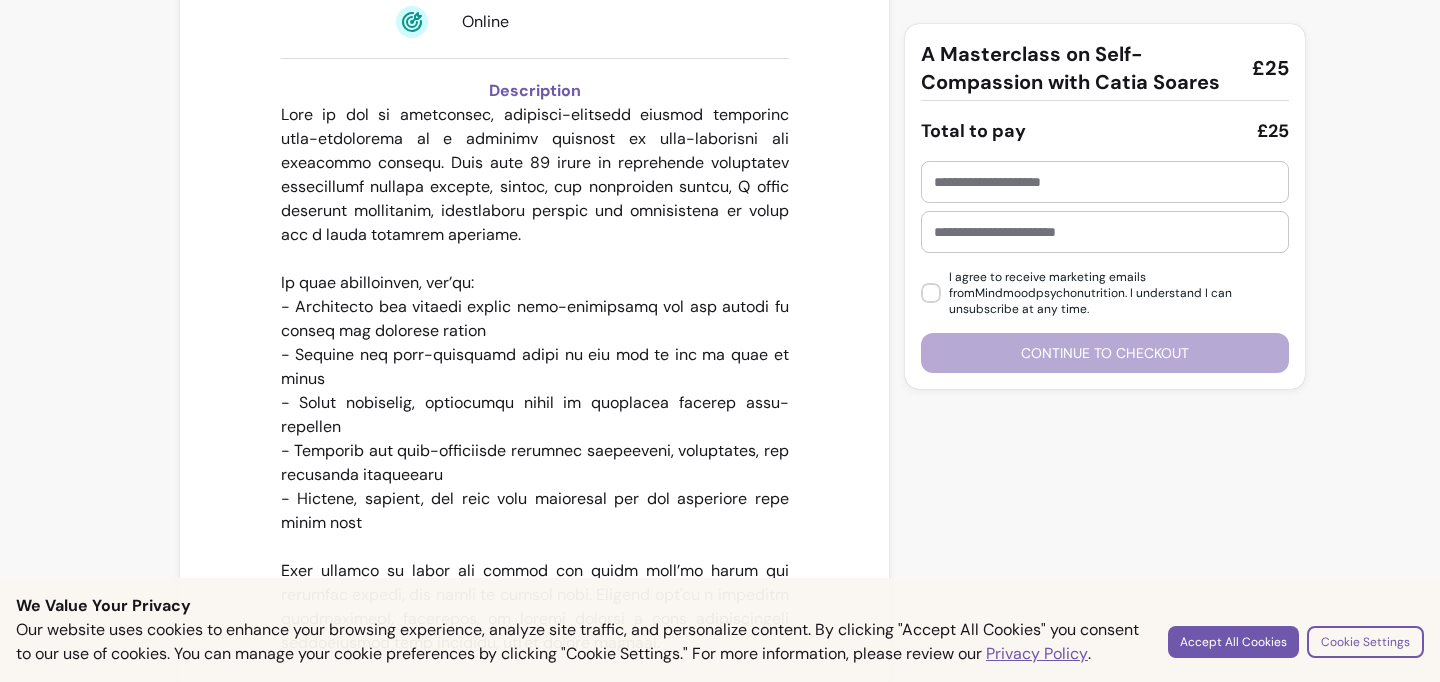 click on "Cookie Settings" at bounding box center [1365, 642] 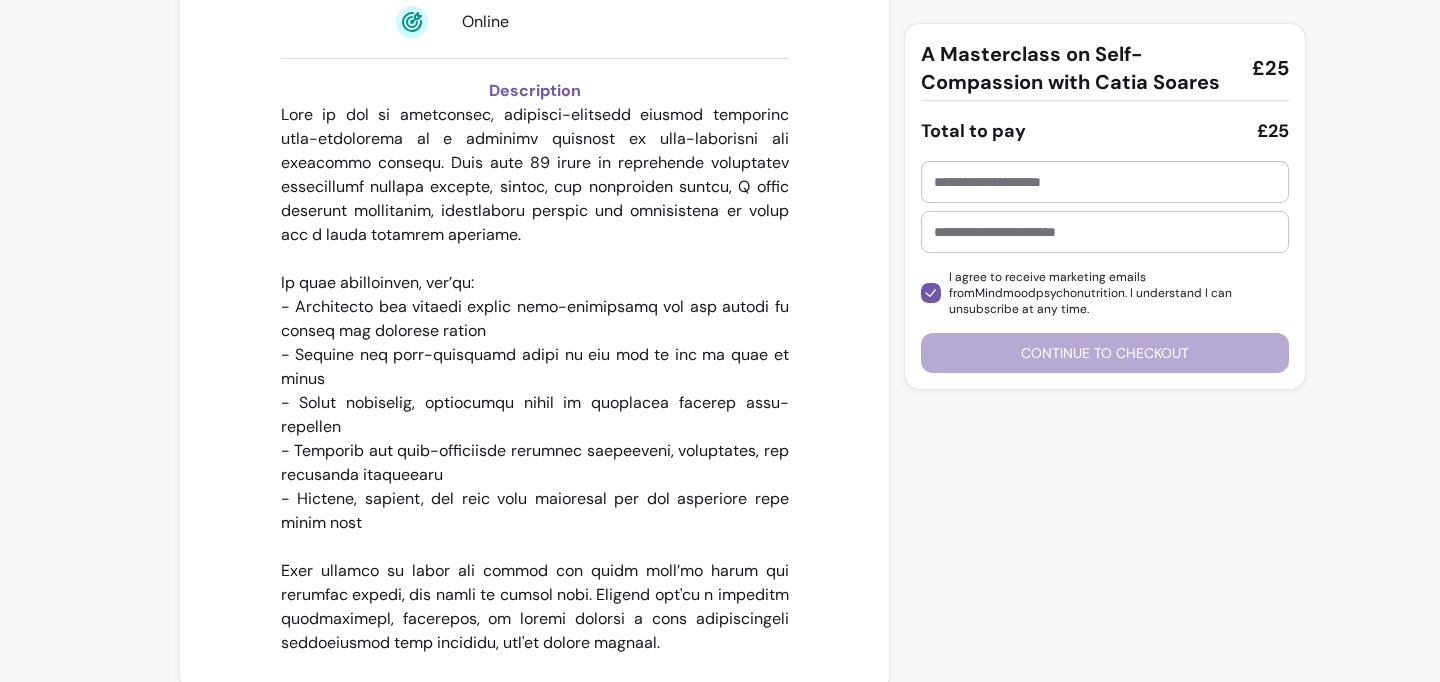 click at bounding box center [1105, 182] 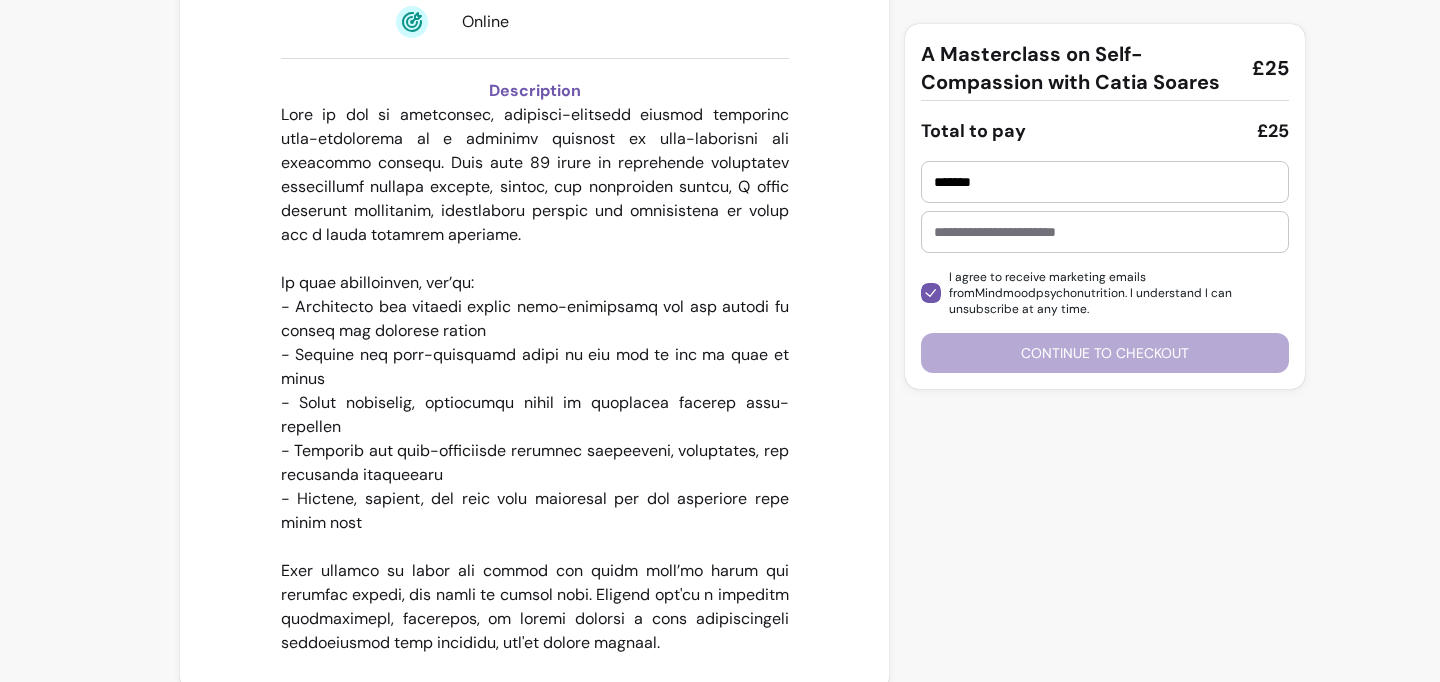 type on "*******" 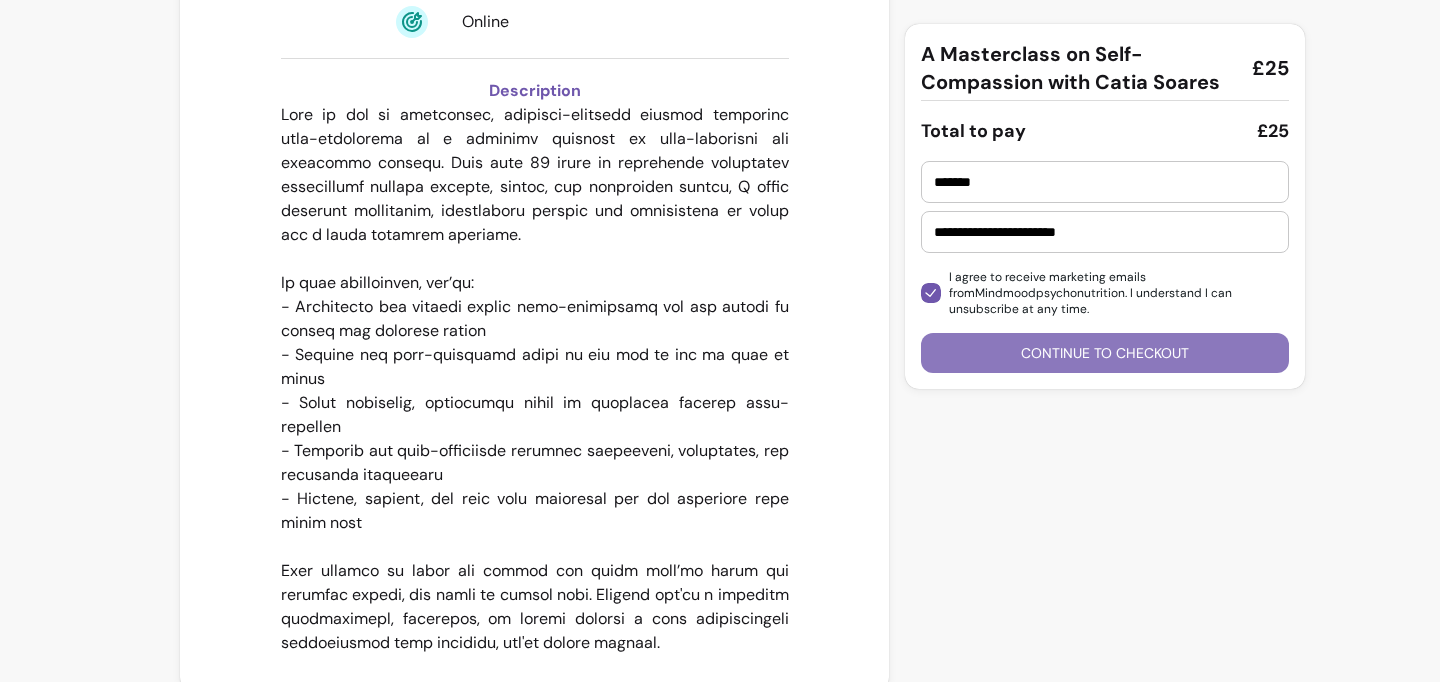type on "**********" 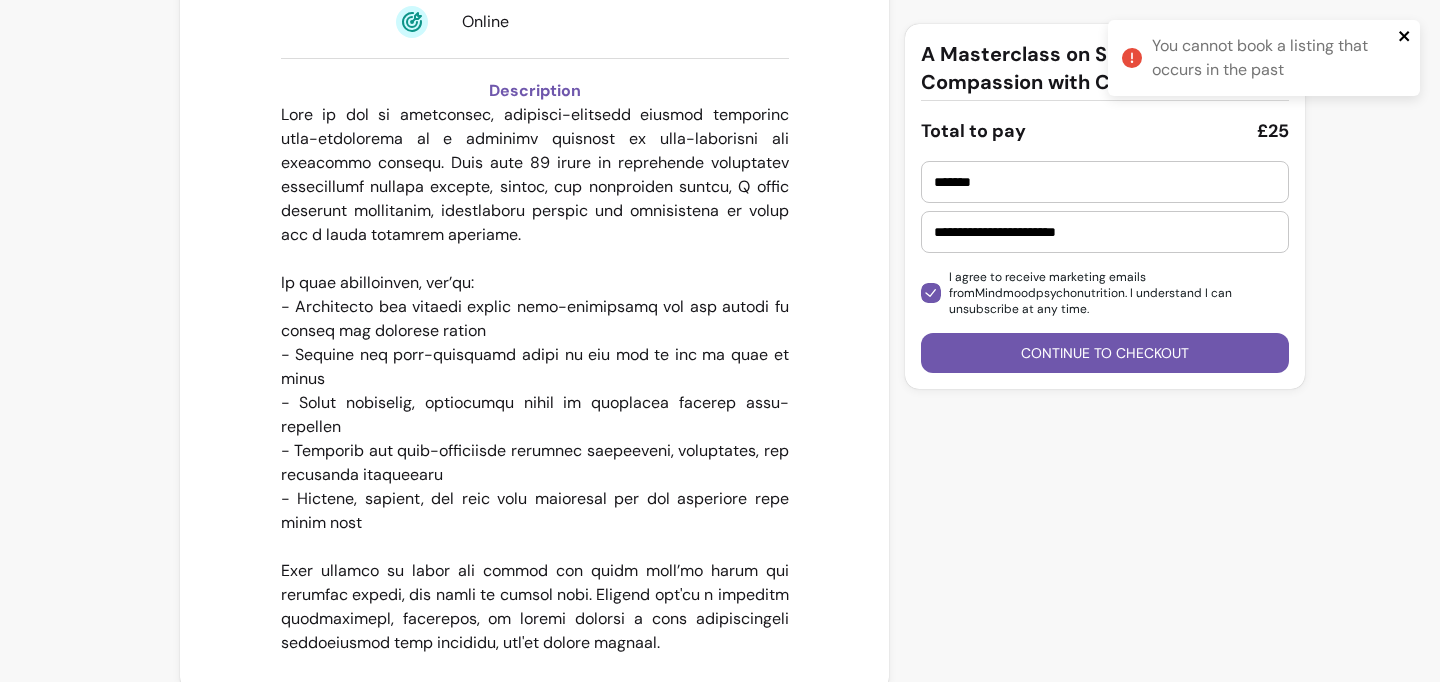 click 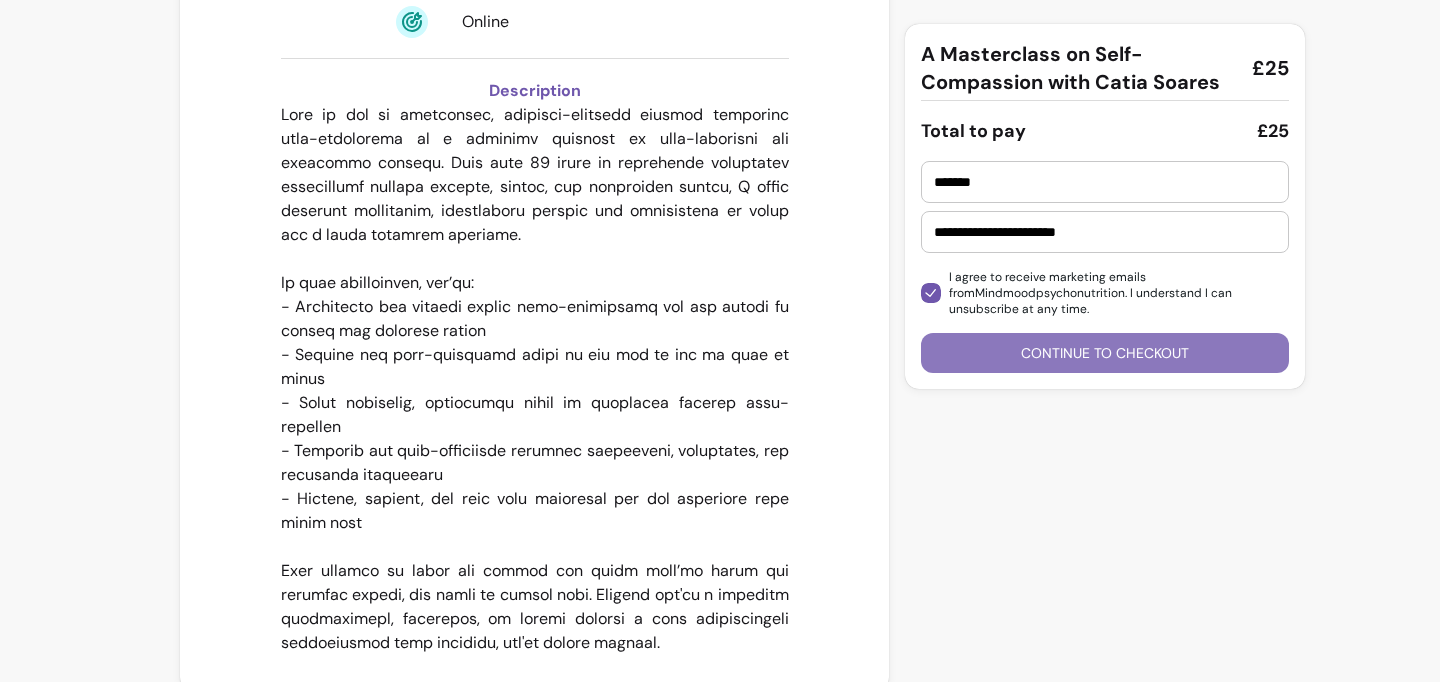 click on "Continue to checkout" at bounding box center [1105, 353] 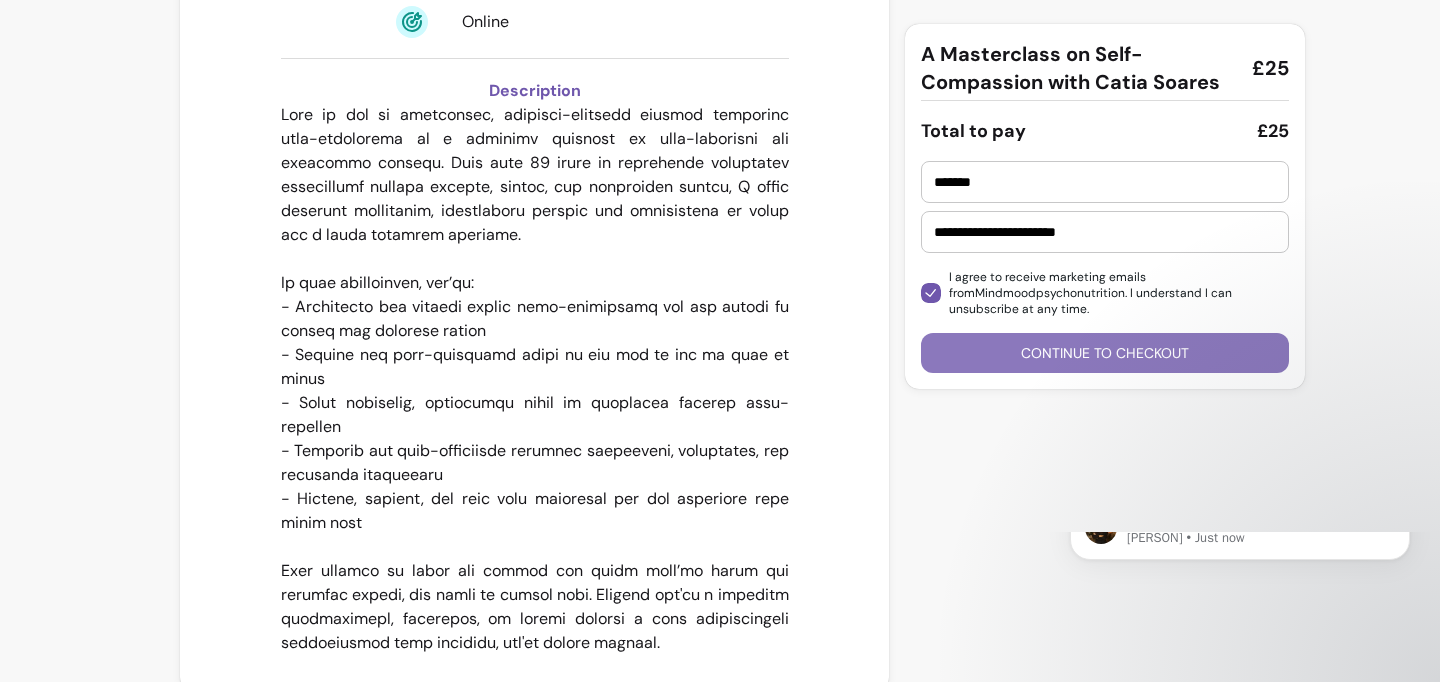 scroll, scrollTop: 0, scrollLeft: 0, axis: both 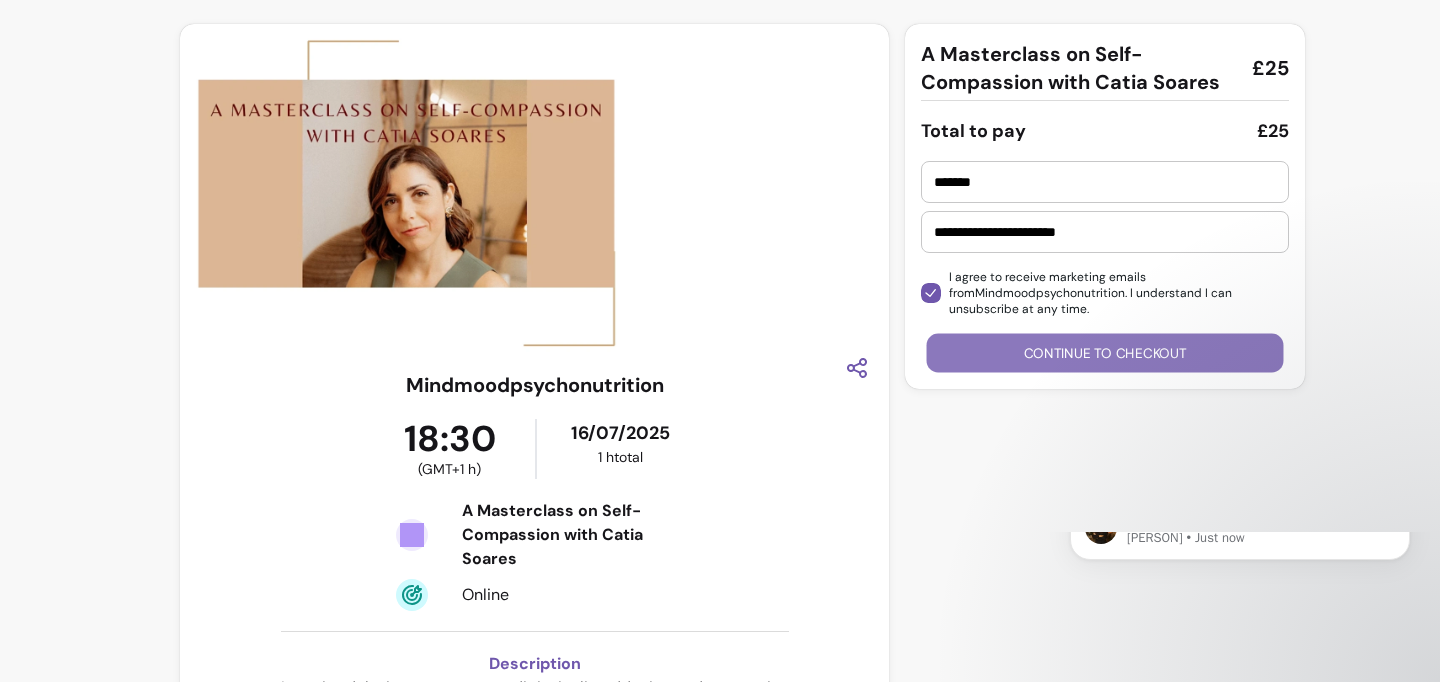 click on "Continue to checkout" at bounding box center (1105, 353) 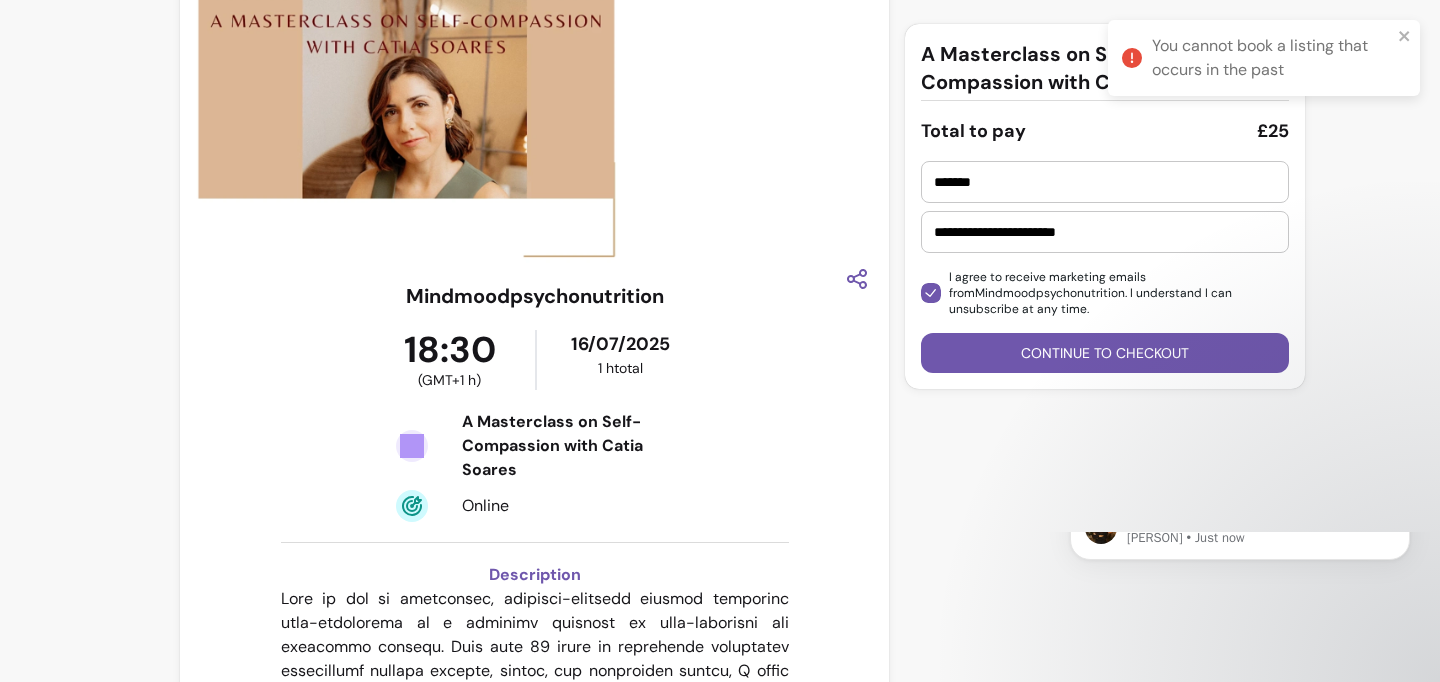 scroll, scrollTop: 91, scrollLeft: 0, axis: vertical 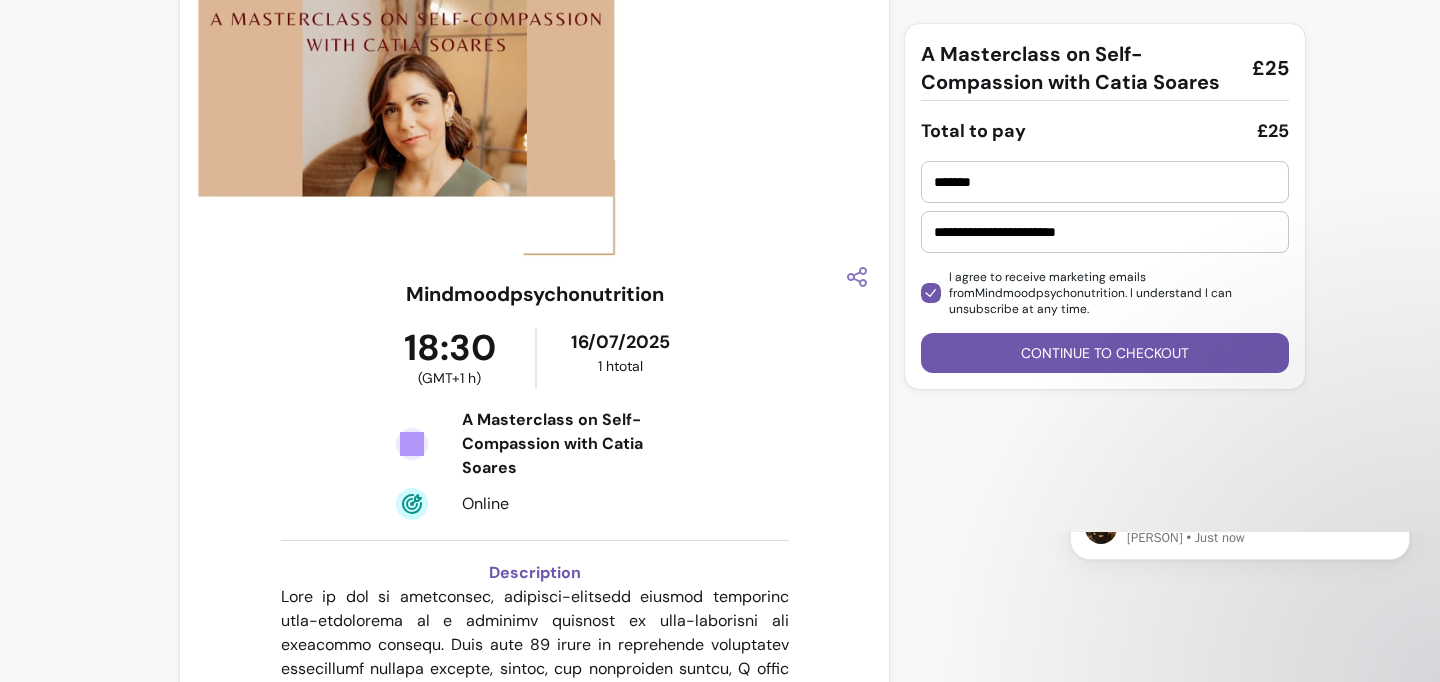 click 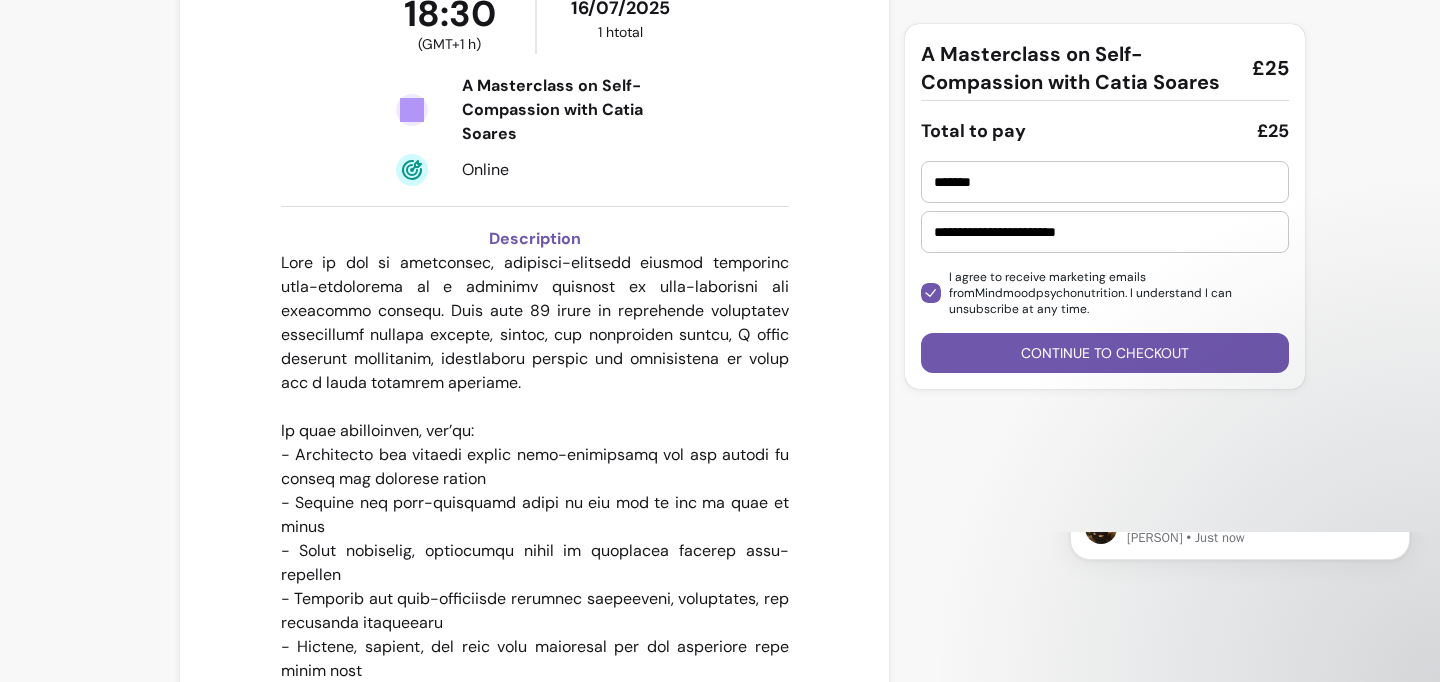 scroll, scrollTop: 573, scrollLeft: 0, axis: vertical 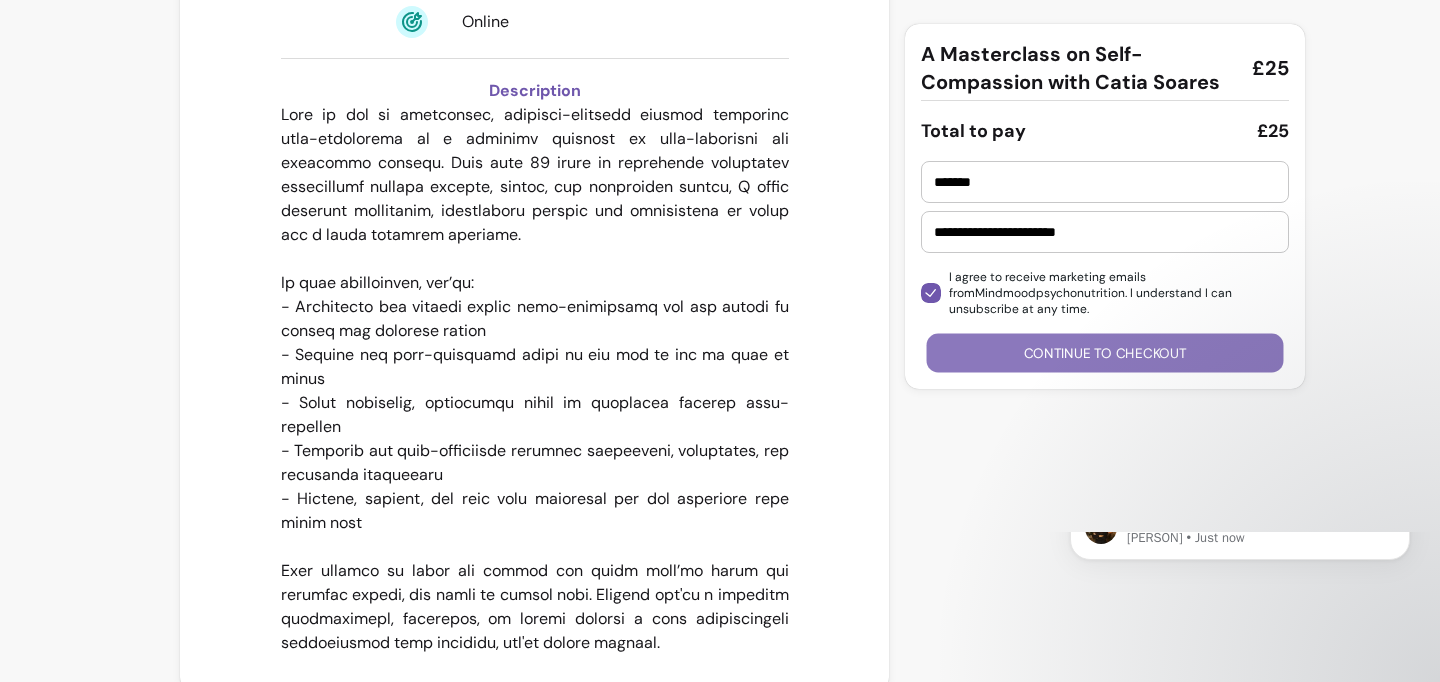 click on "Continue to checkout" at bounding box center [1105, 353] 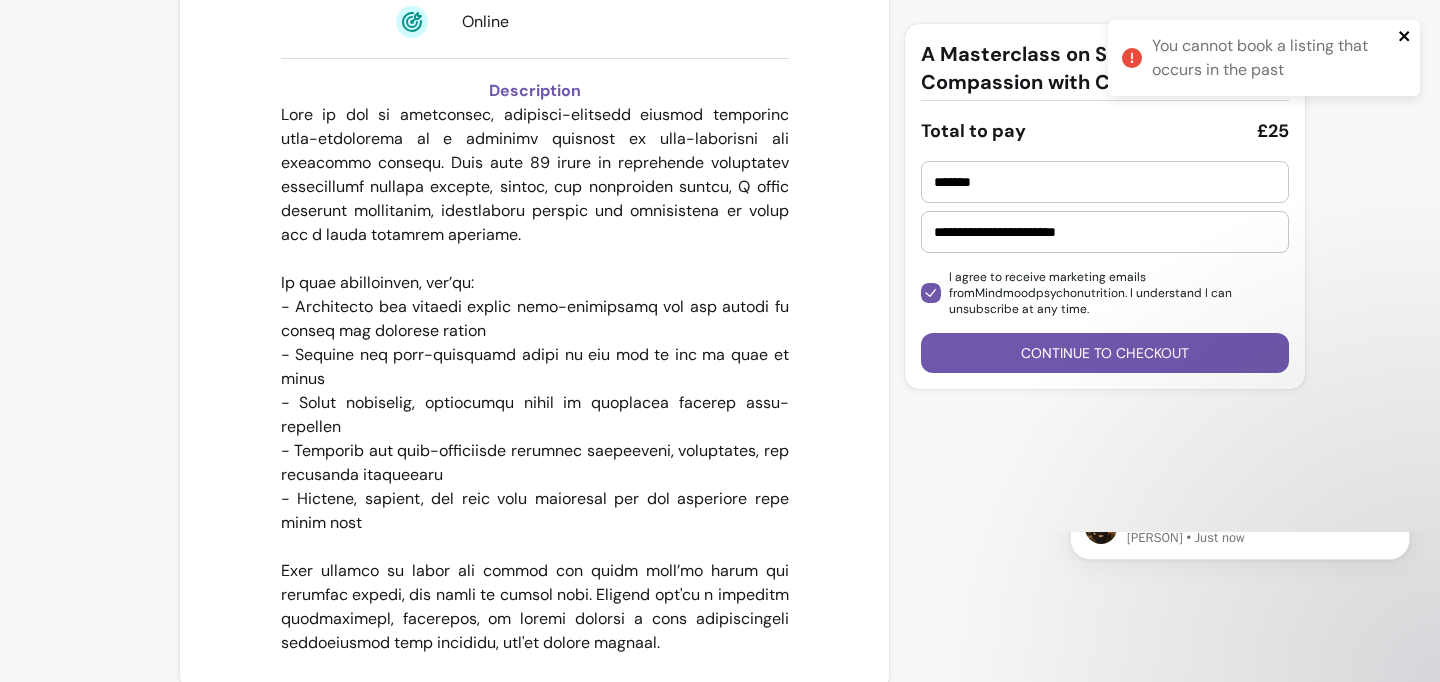 click 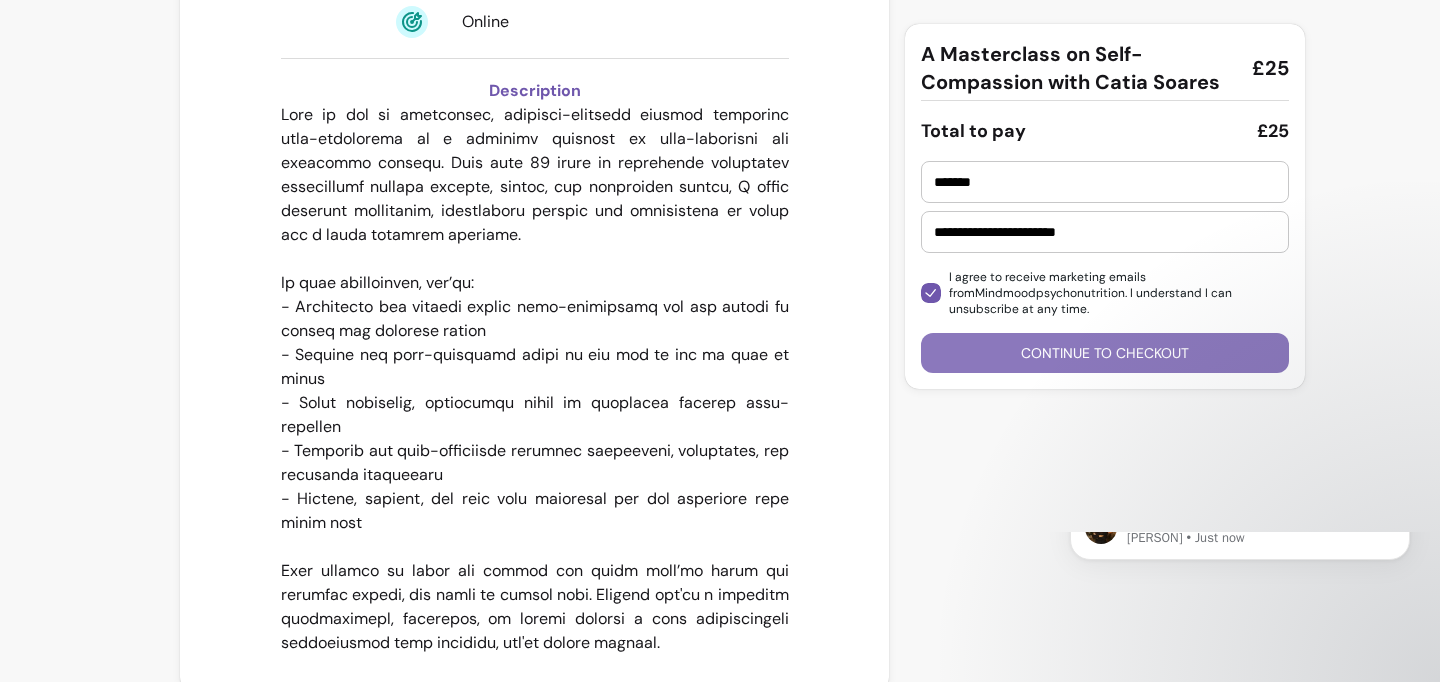 click on "Continue to checkout" at bounding box center [1105, 353] 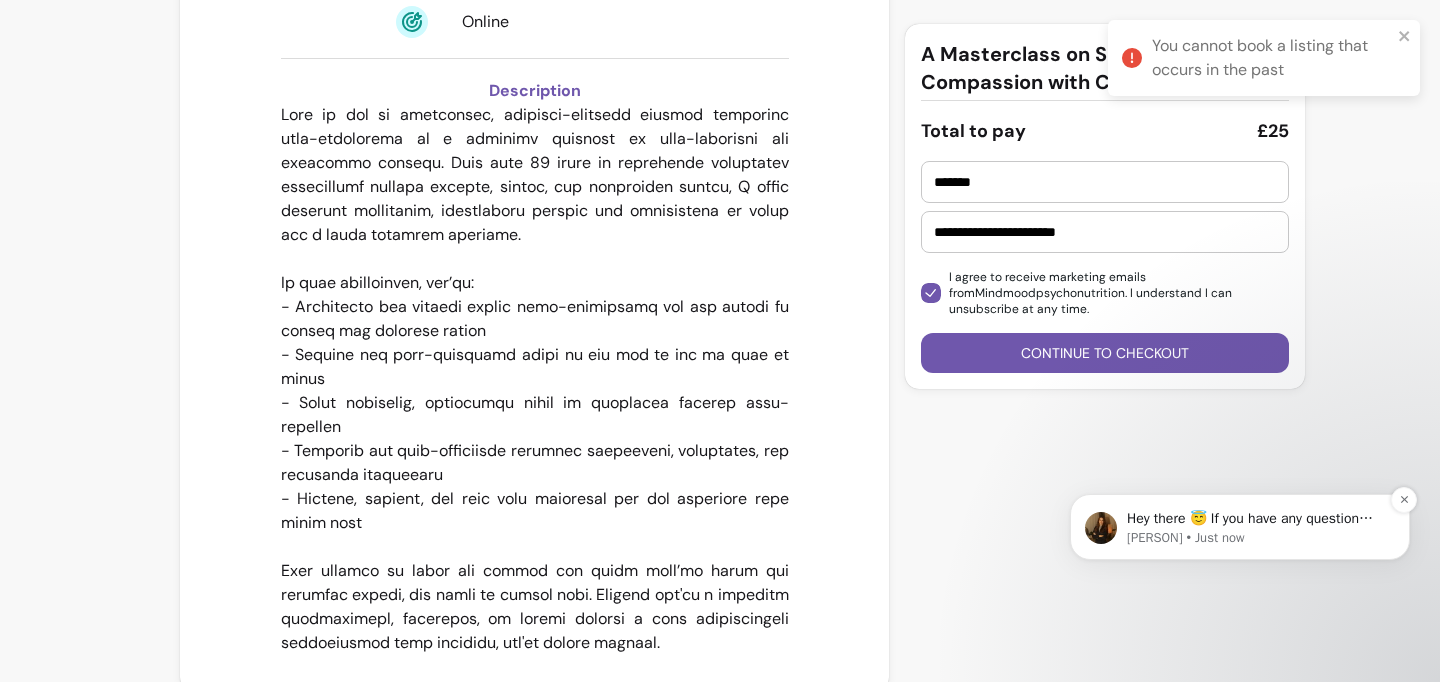 click on "[PERSON] • Just now" at bounding box center [1256, 538] 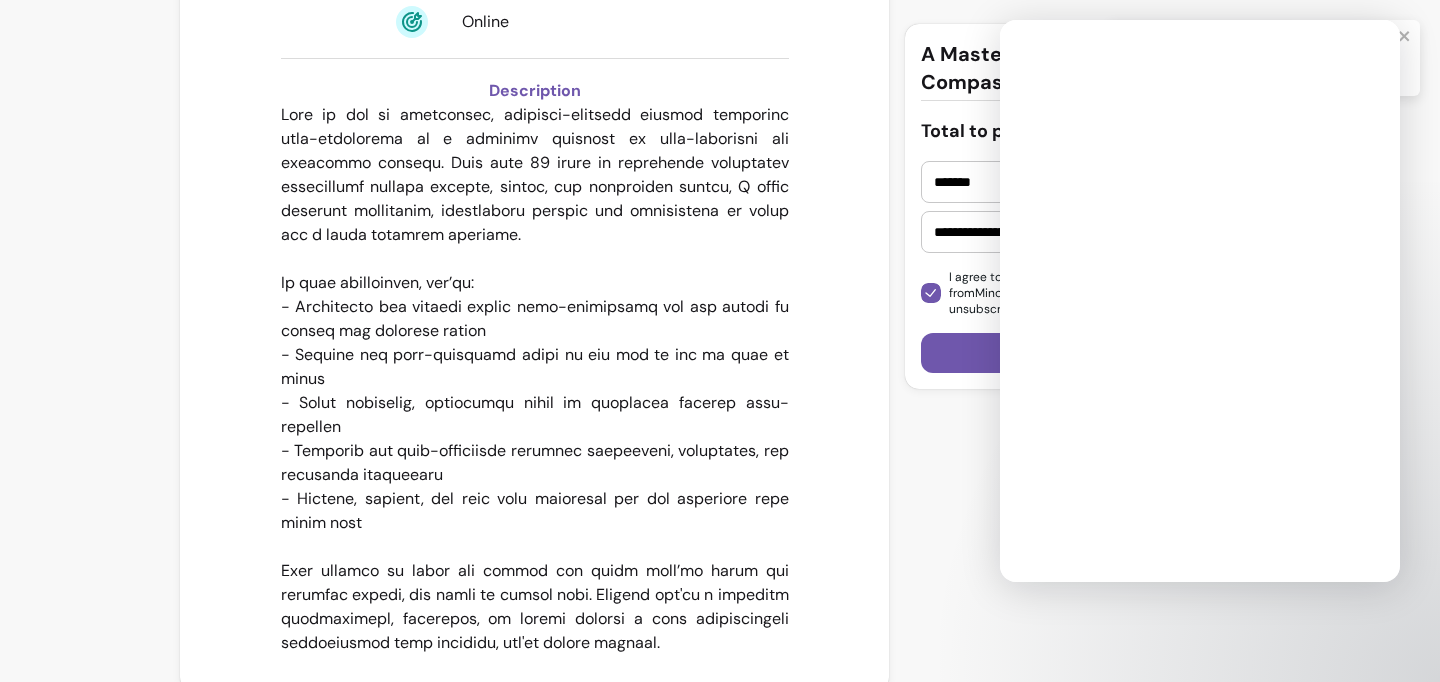 scroll, scrollTop: 0, scrollLeft: 0, axis: both 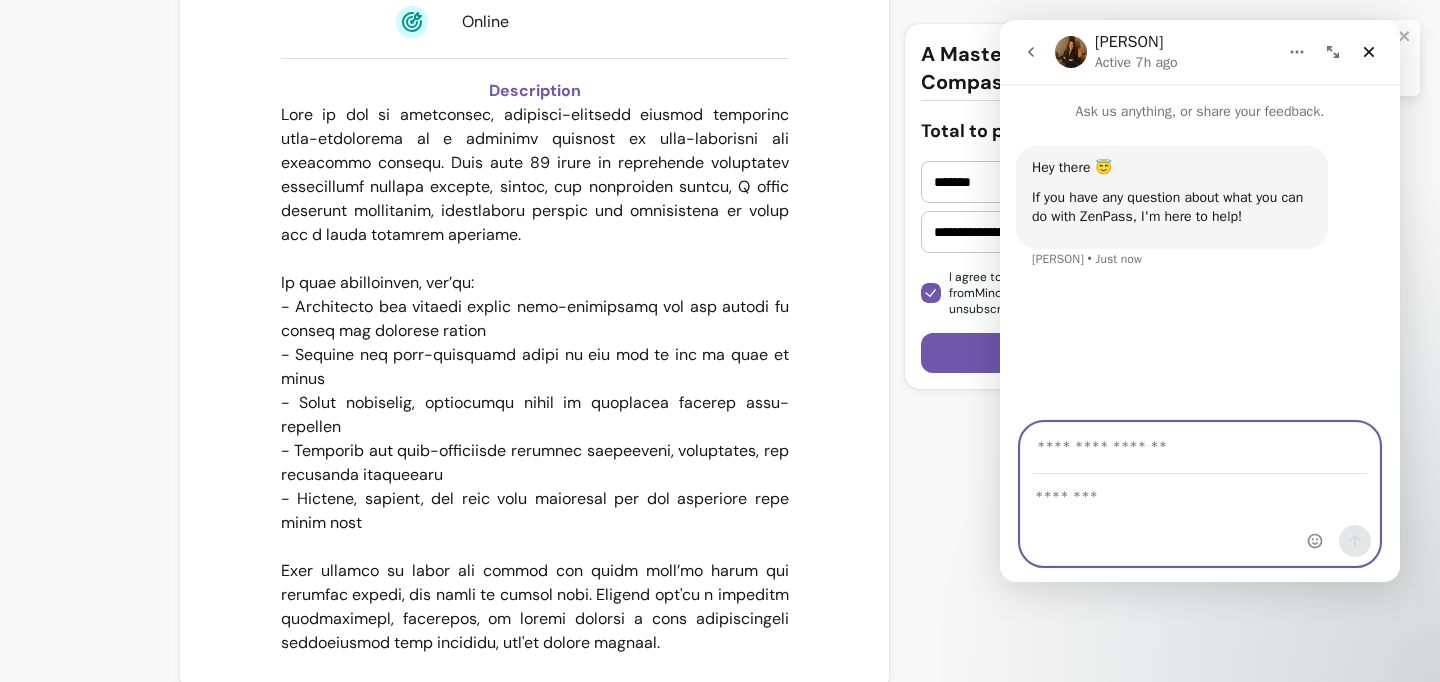 click at bounding box center (1200, 492) 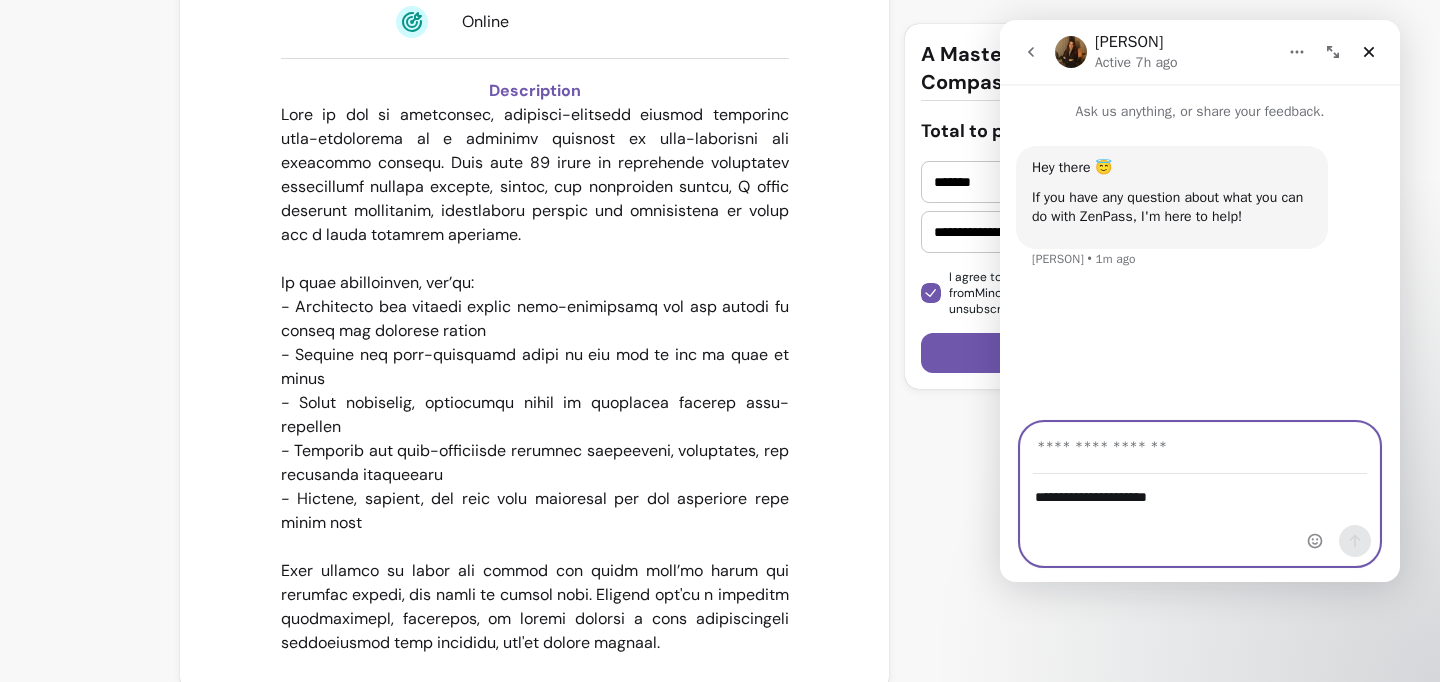 type on "**********" 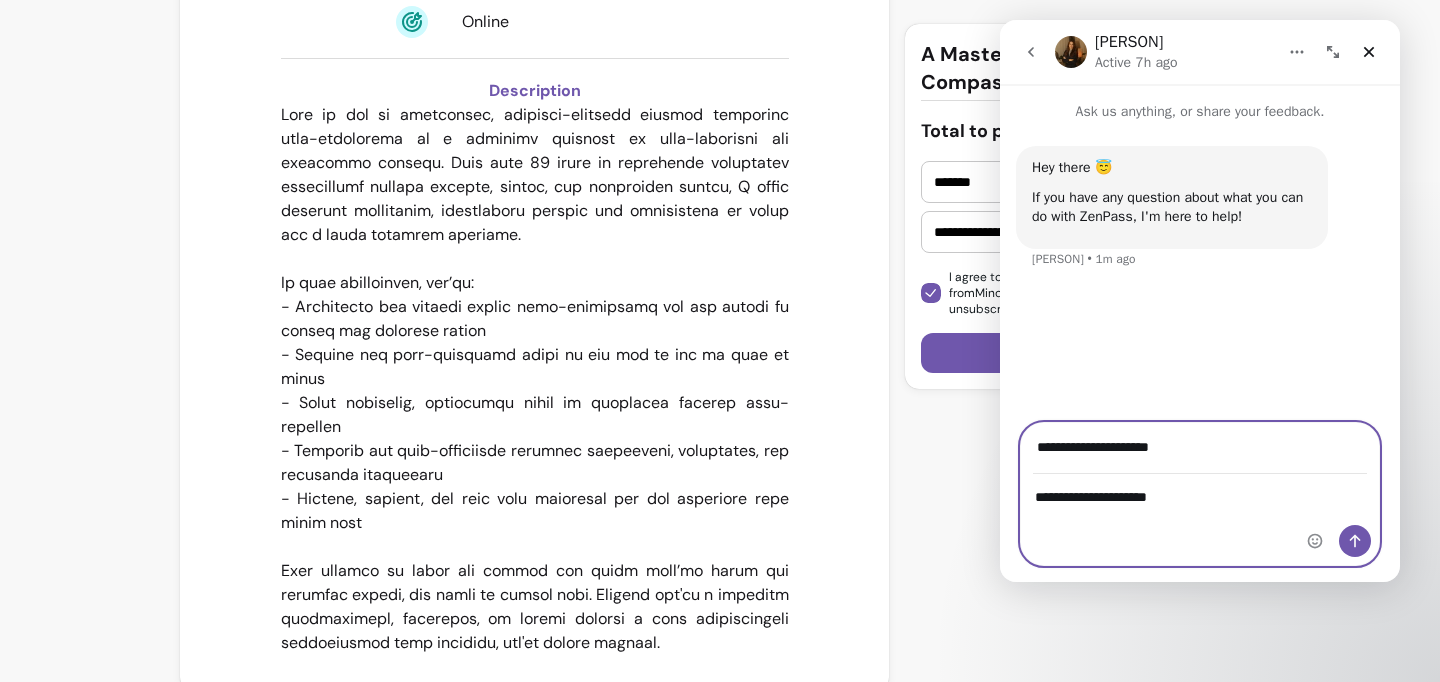 click on "**********" at bounding box center (1200, 448) 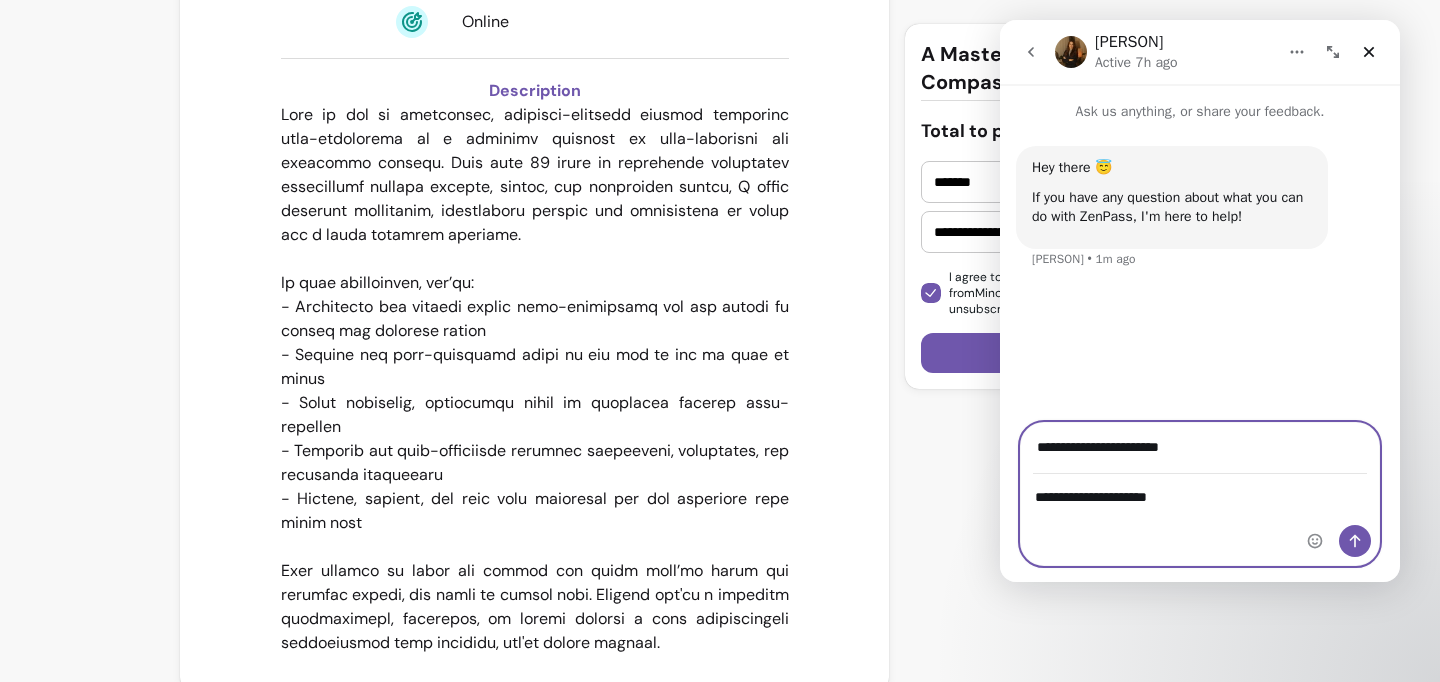 type on "**********" 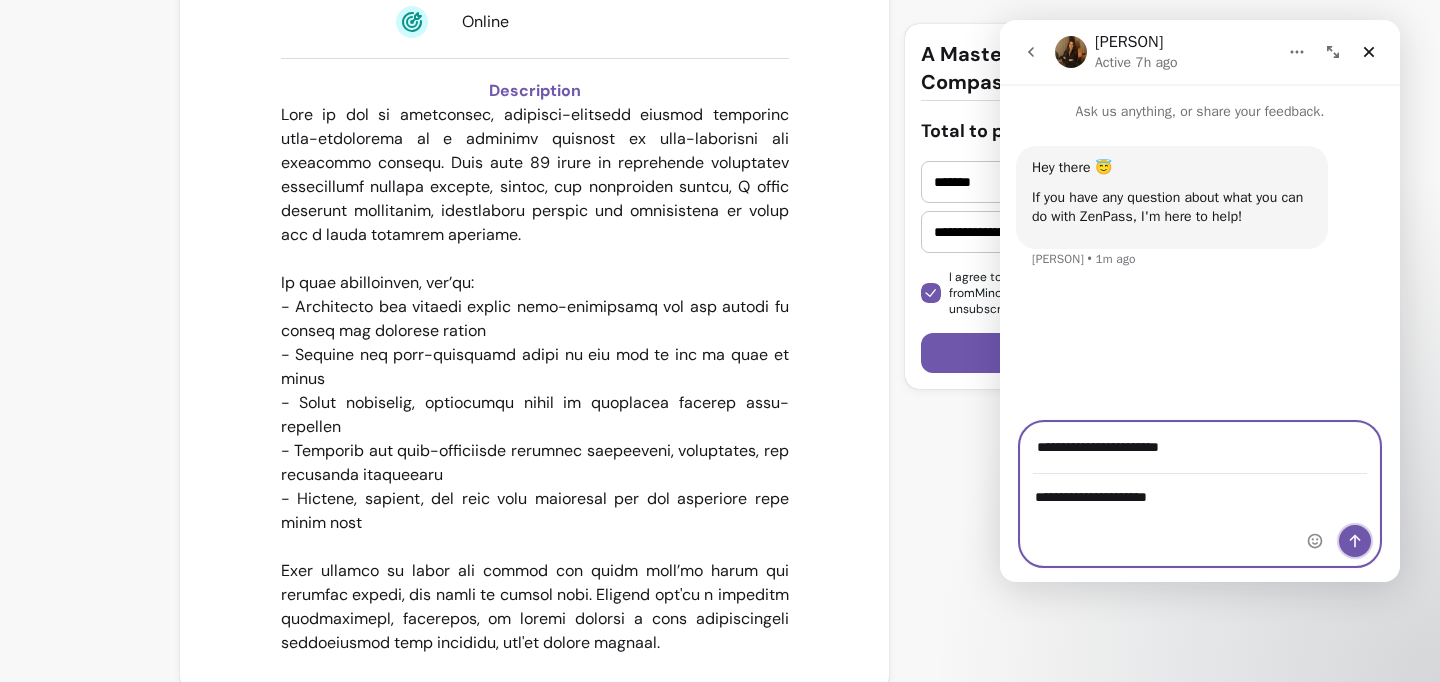 click at bounding box center (1355, 541) 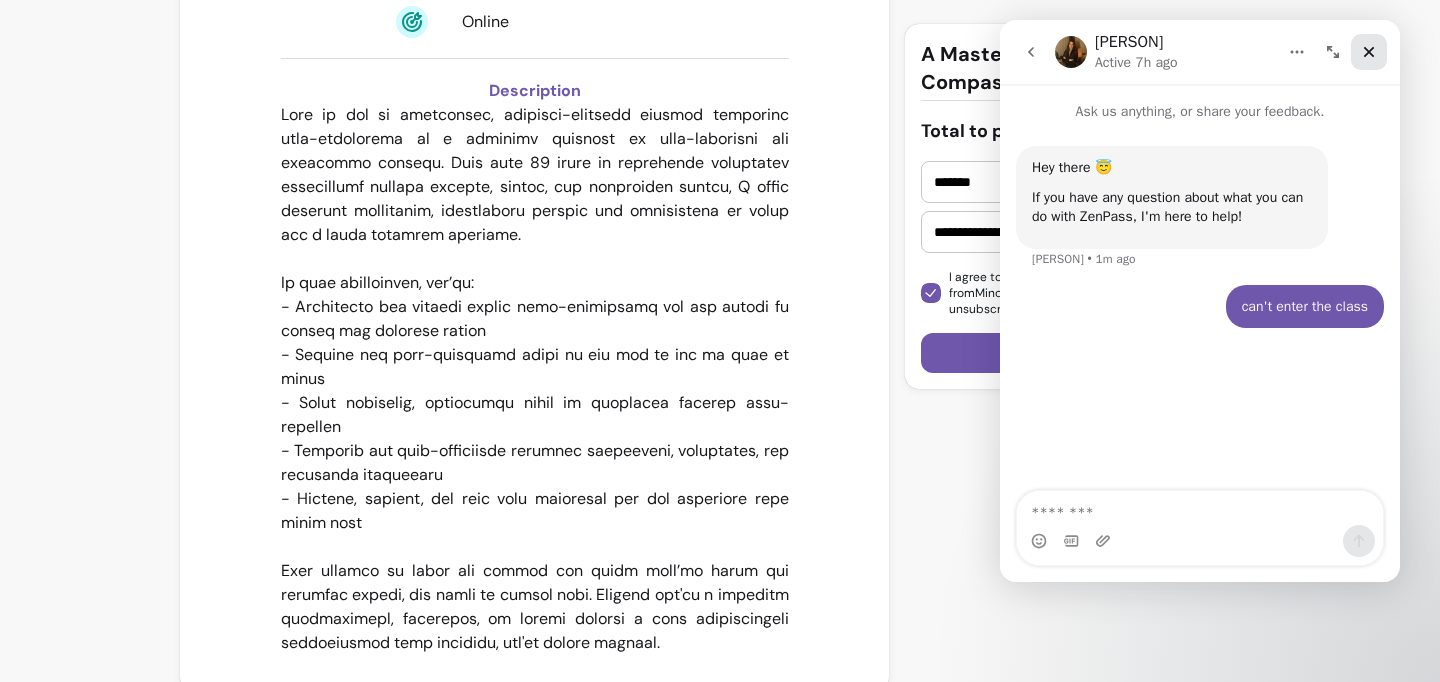 click 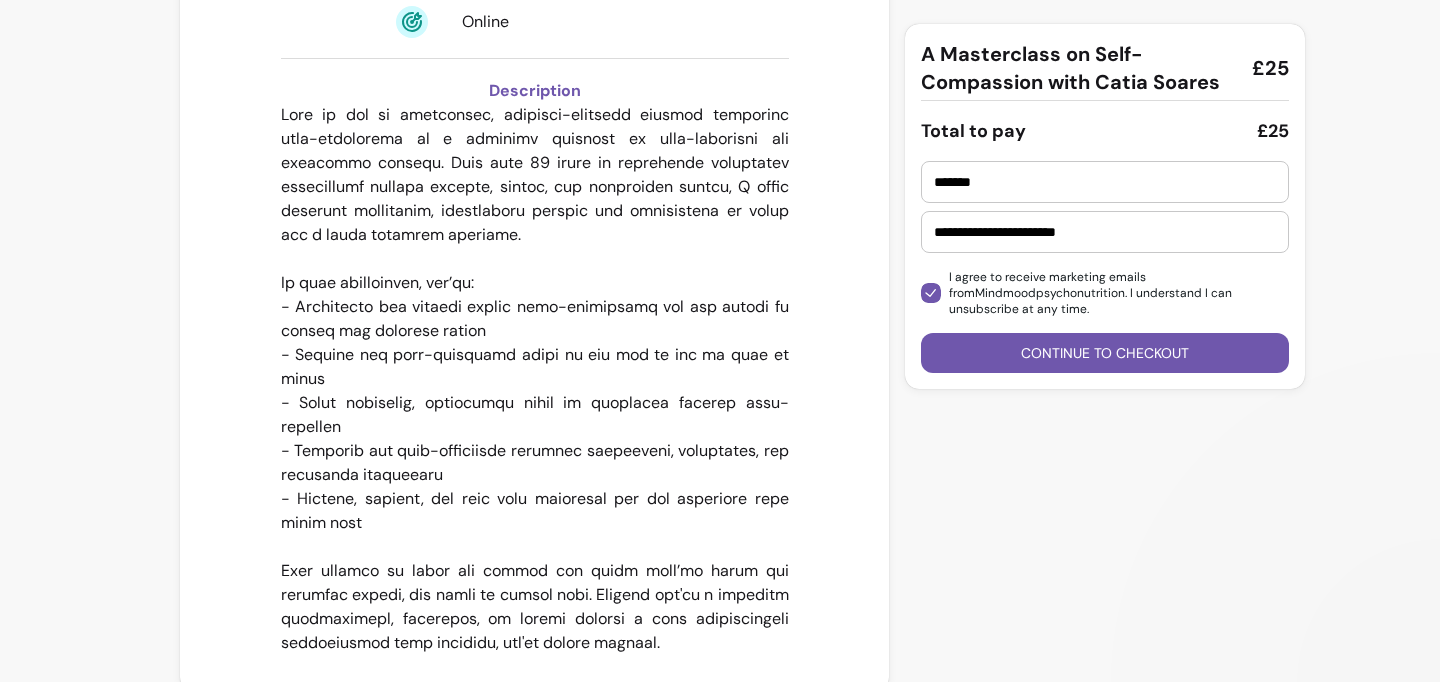 scroll, scrollTop: 0, scrollLeft: 0, axis: both 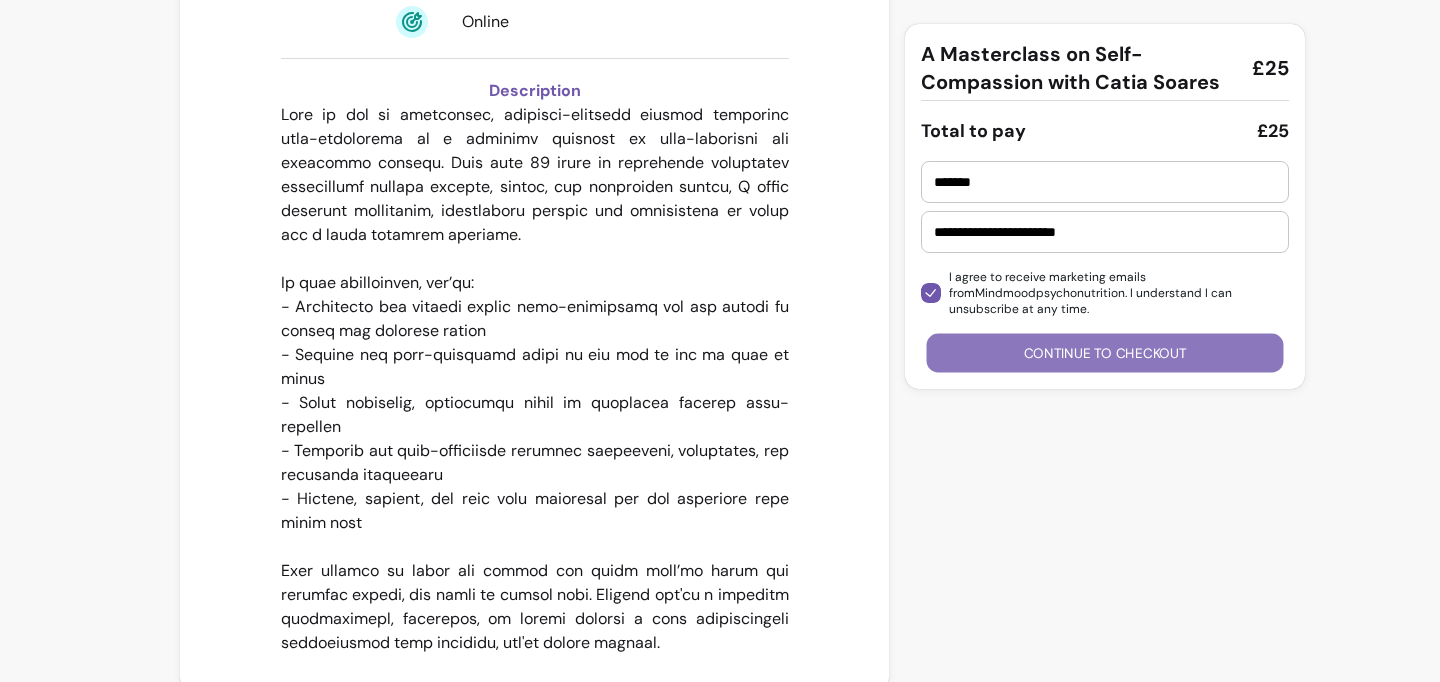 click on "Continue to checkout" at bounding box center [1105, 353] 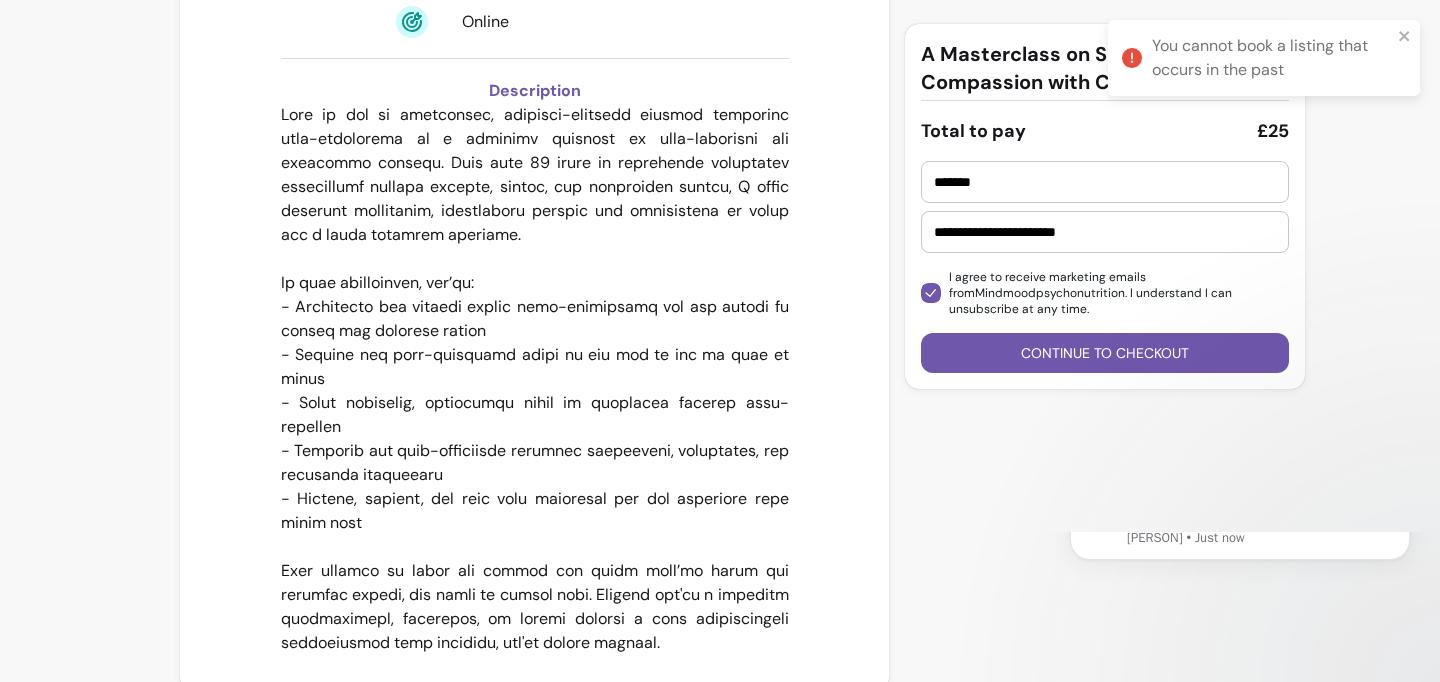 scroll, scrollTop: 0, scrollLeft: 0, axis: both 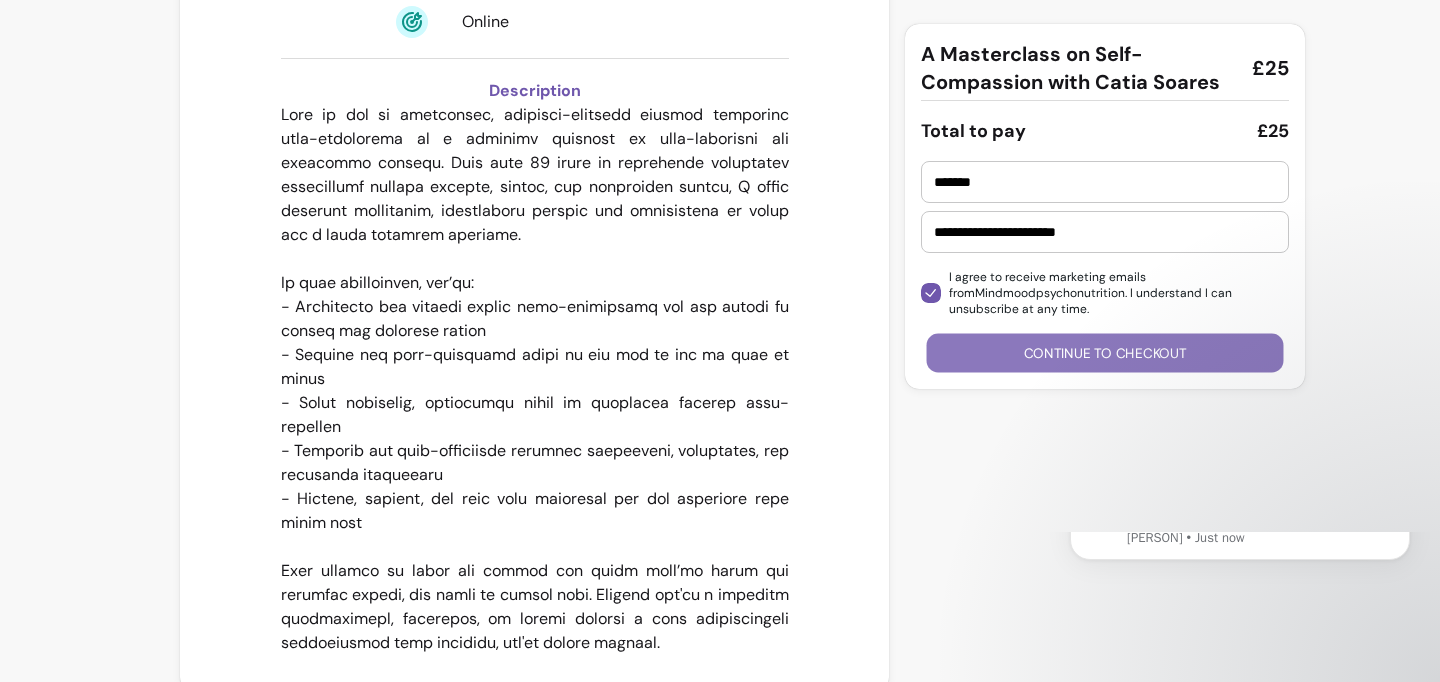 click on "Continue to checkout" at bounding box center [1105, 353] 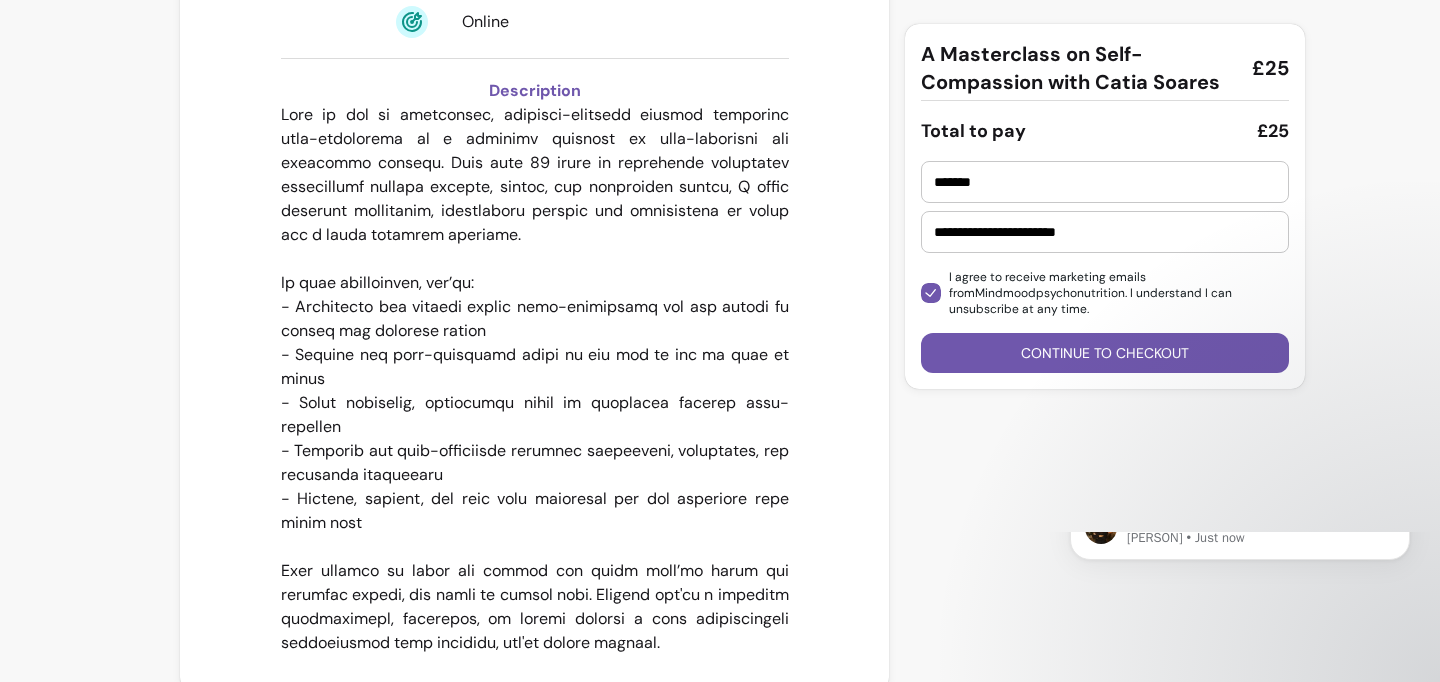 scroll, scrollTop: 47, scrollLeft: 0, axis: vertical 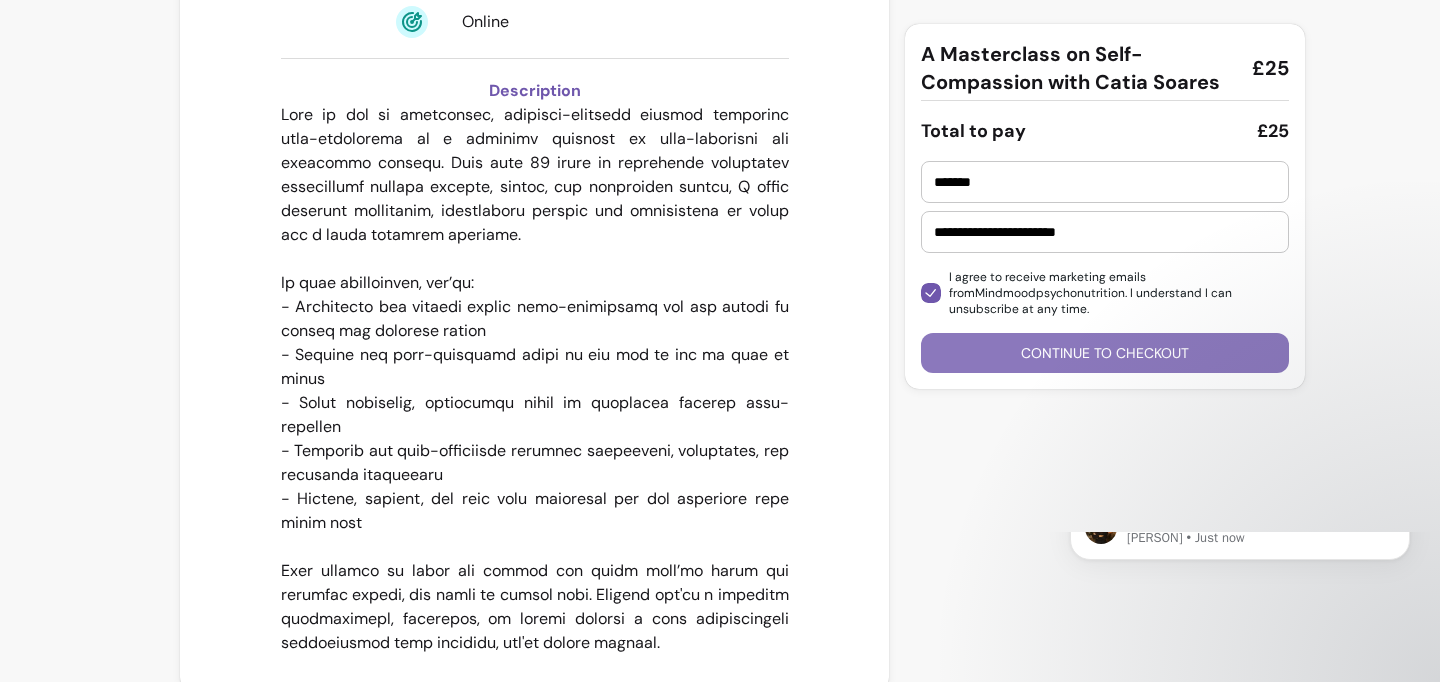 click on "Continue to checkout" at bounding box center [1105, 353] 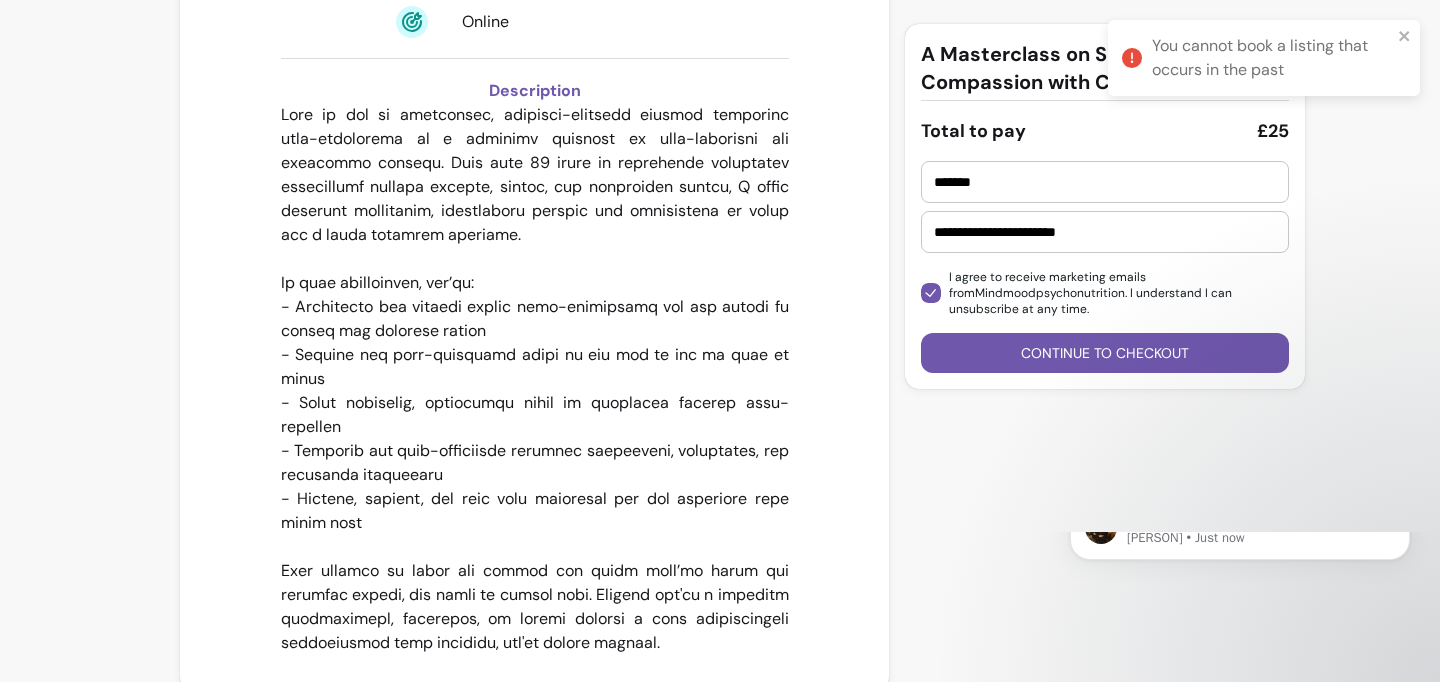 scroll, scrollTop: 0, scrollLeft: 0, axis: both 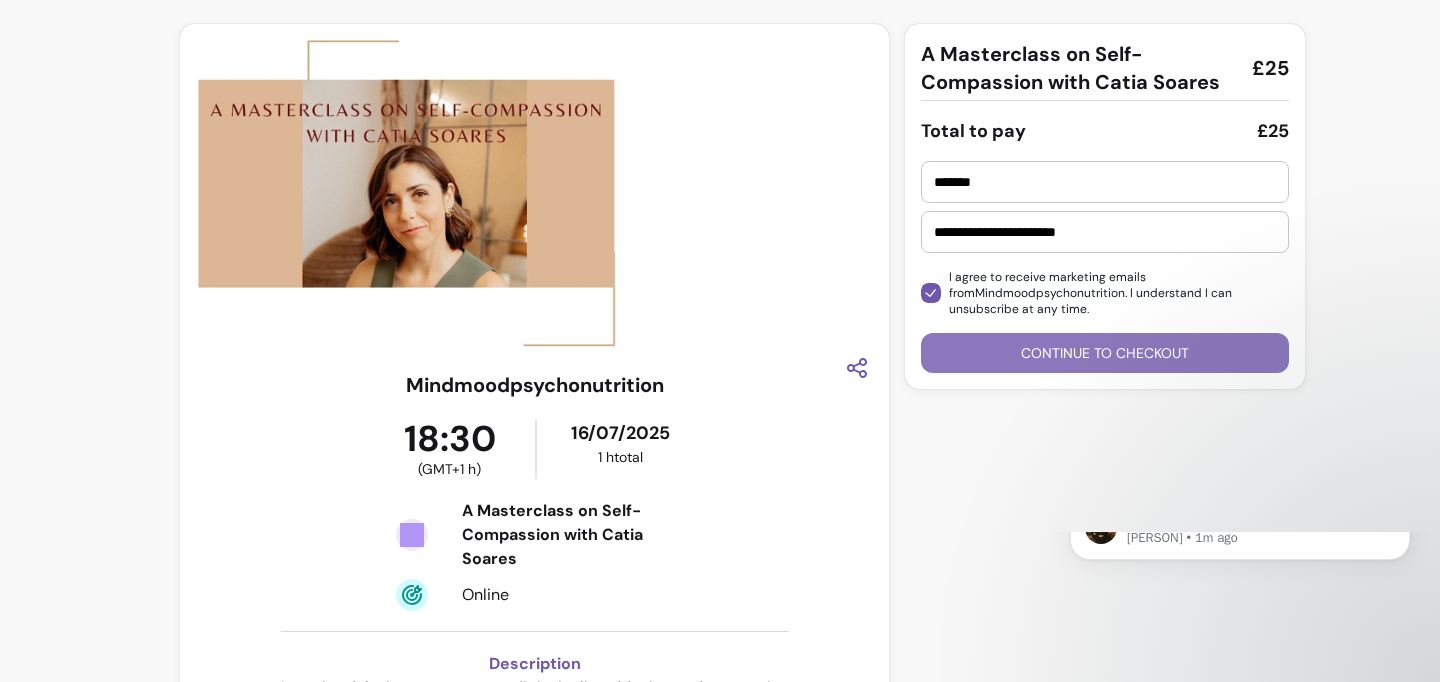 click on "Continue to checkout" at bounding box center [1105, 353] 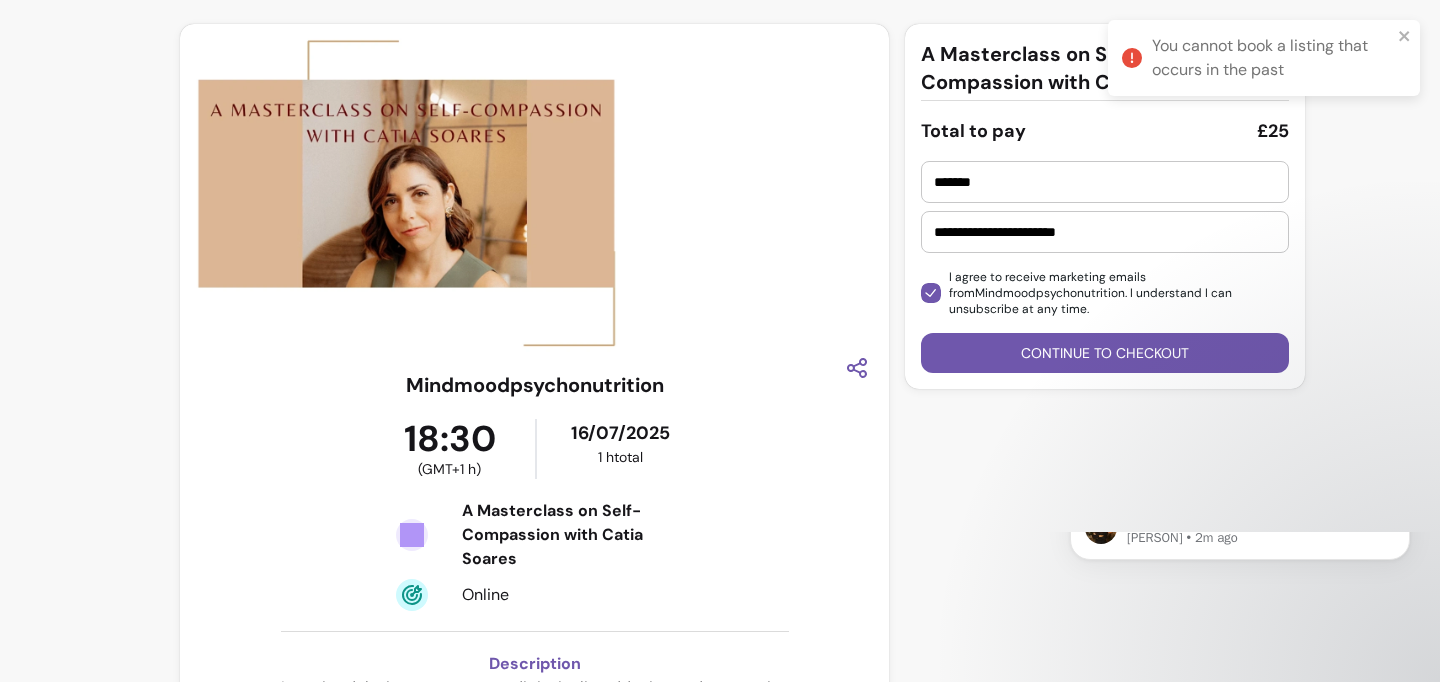 scroll, scrollTop: 132, scrollLeft: 0, axis: vertical 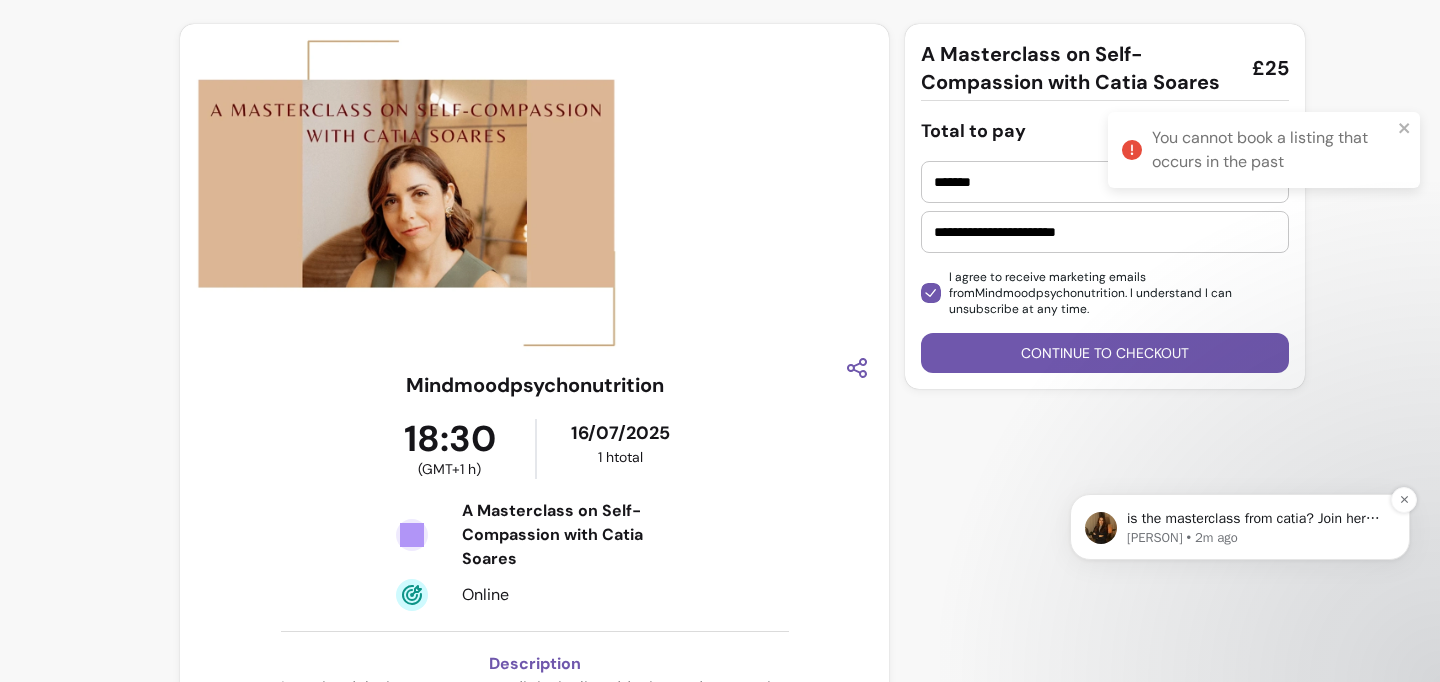 click on "[PERSON] • 2m ago" at bounding box center [1256, 538] 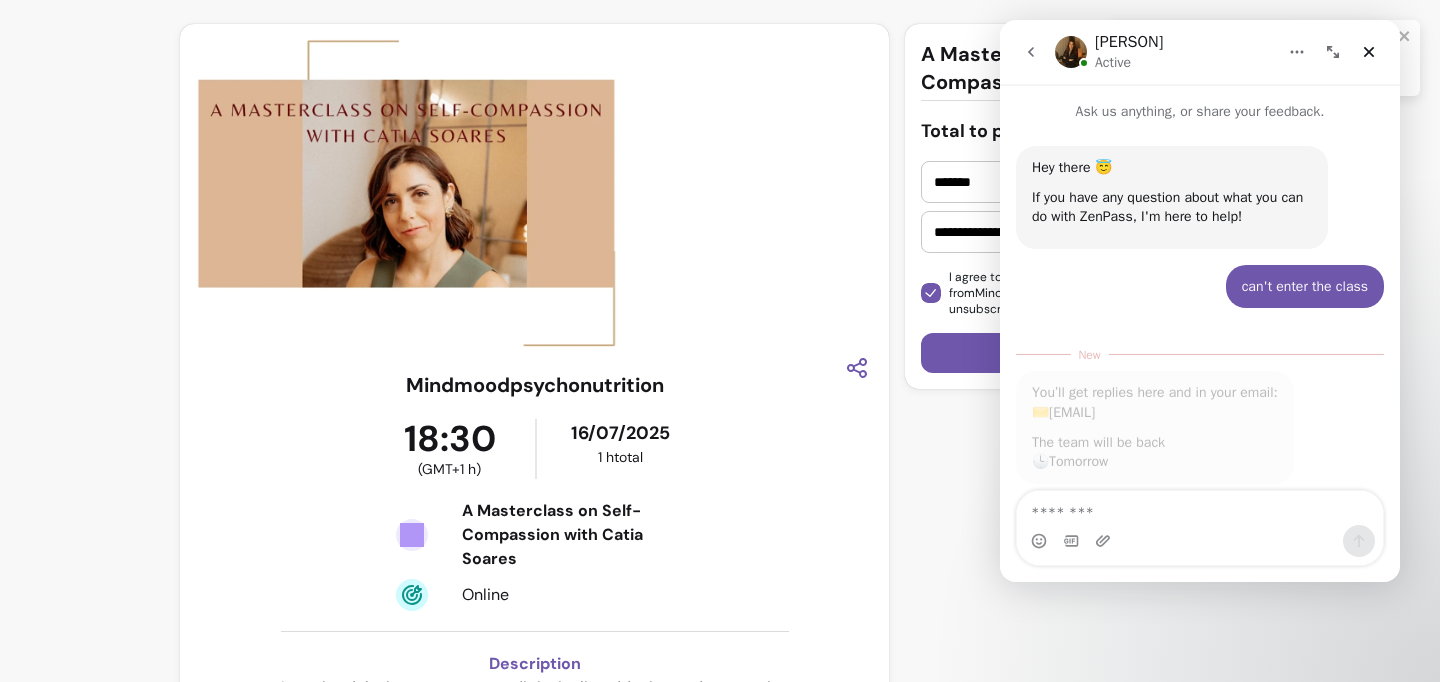 scroll, scrollTop: 58, scrollLeft: 0, axis: vertical 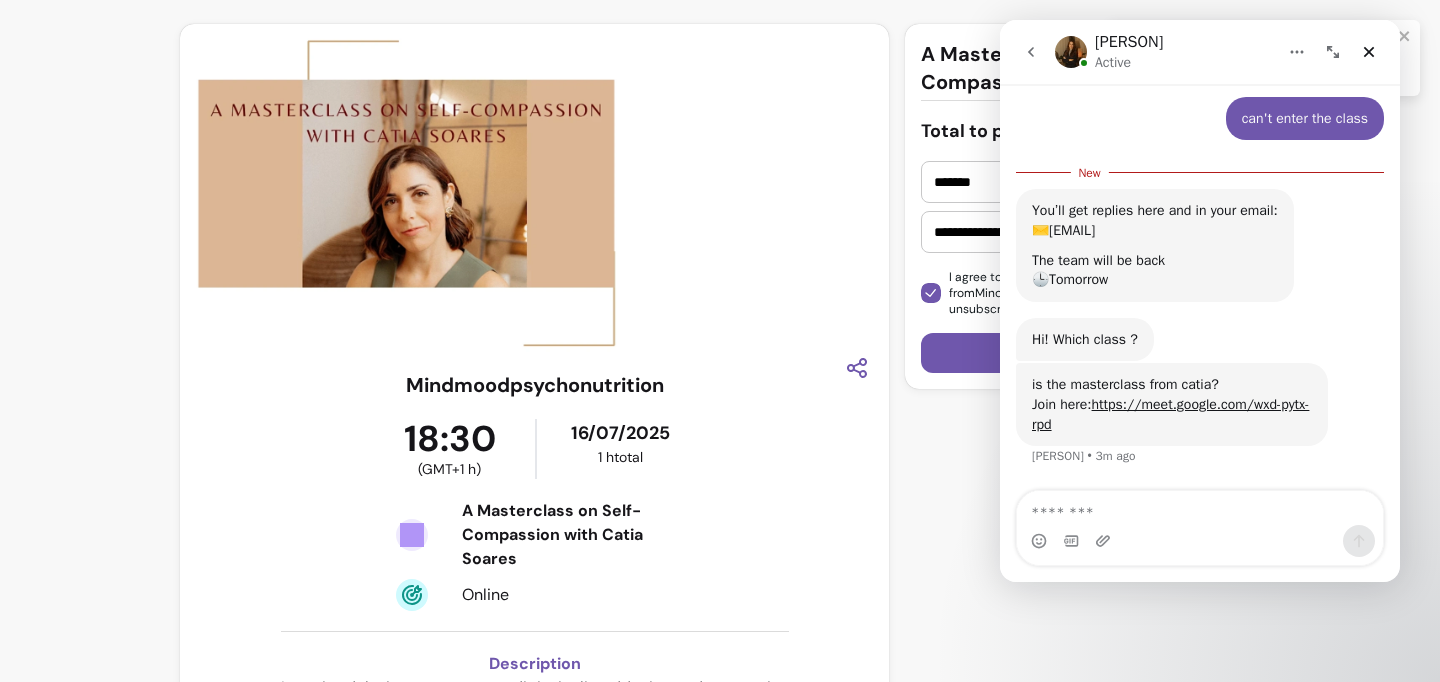 click at bounding box center (1200, 508) 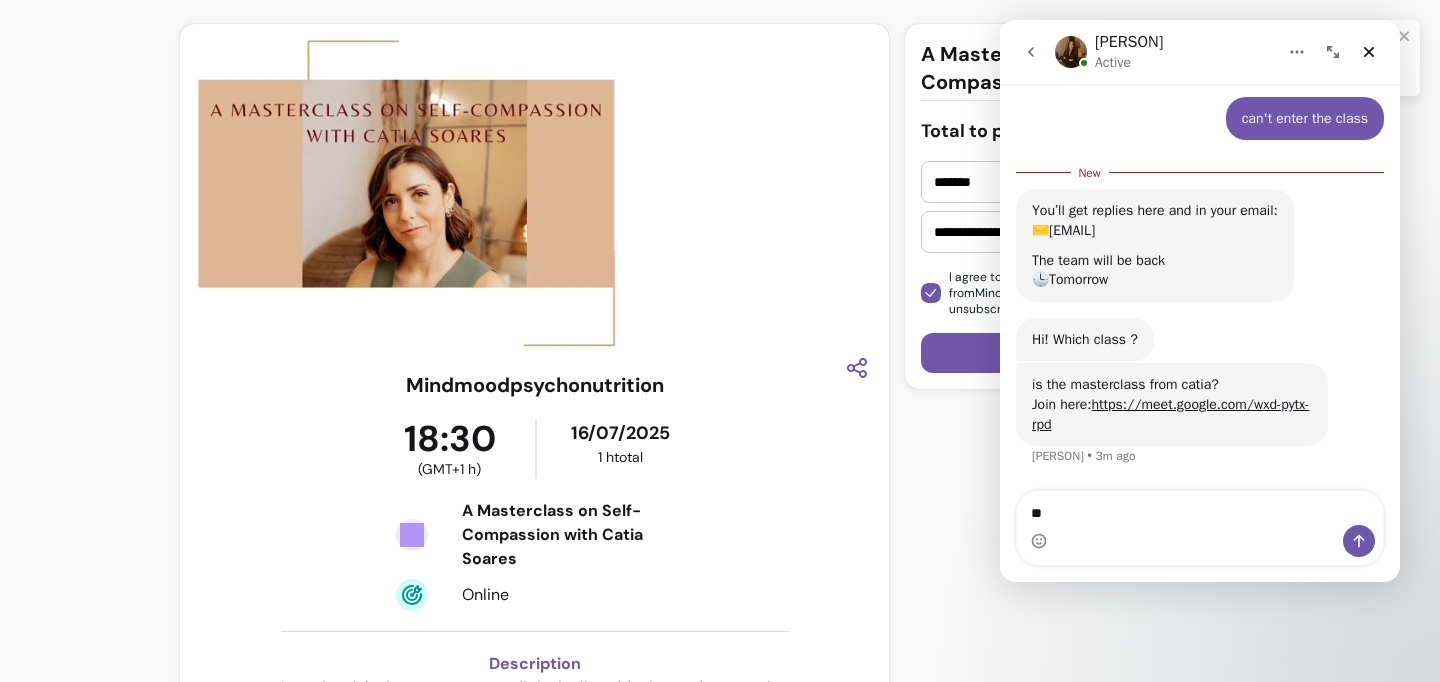 type on "***" 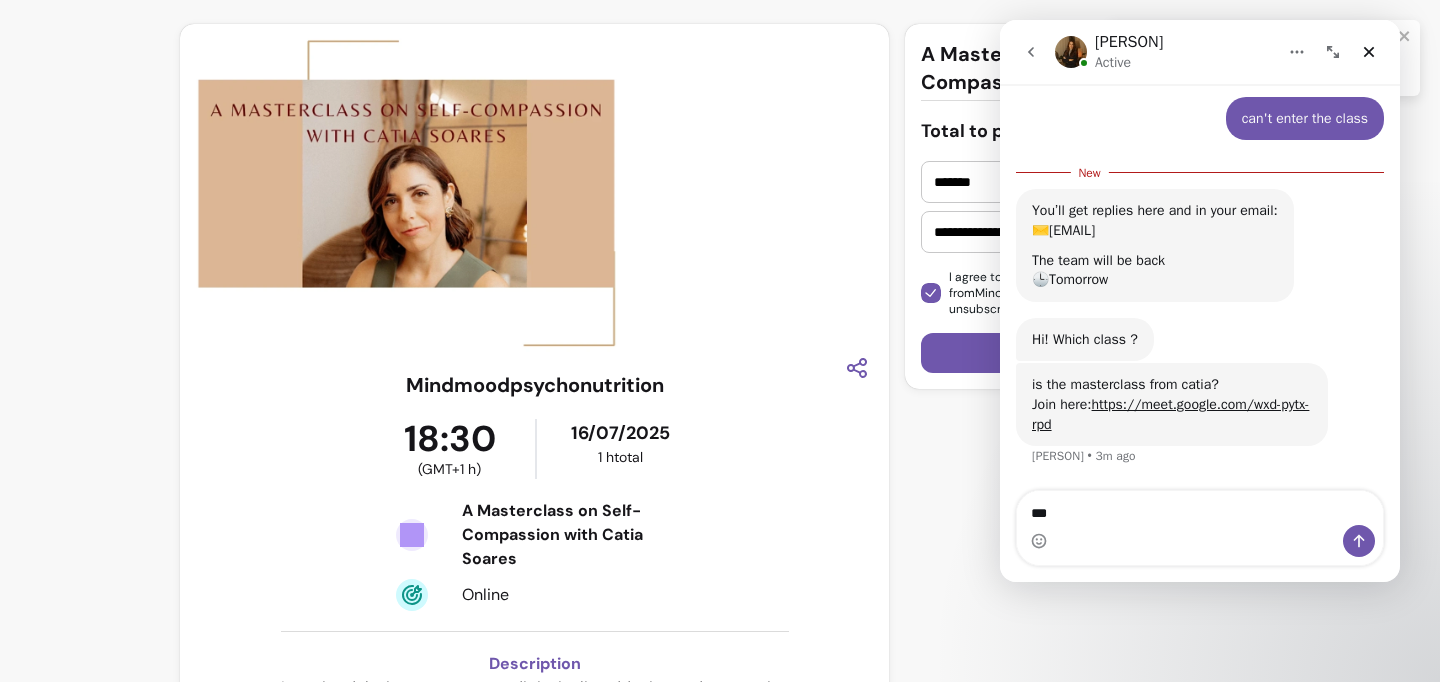 type 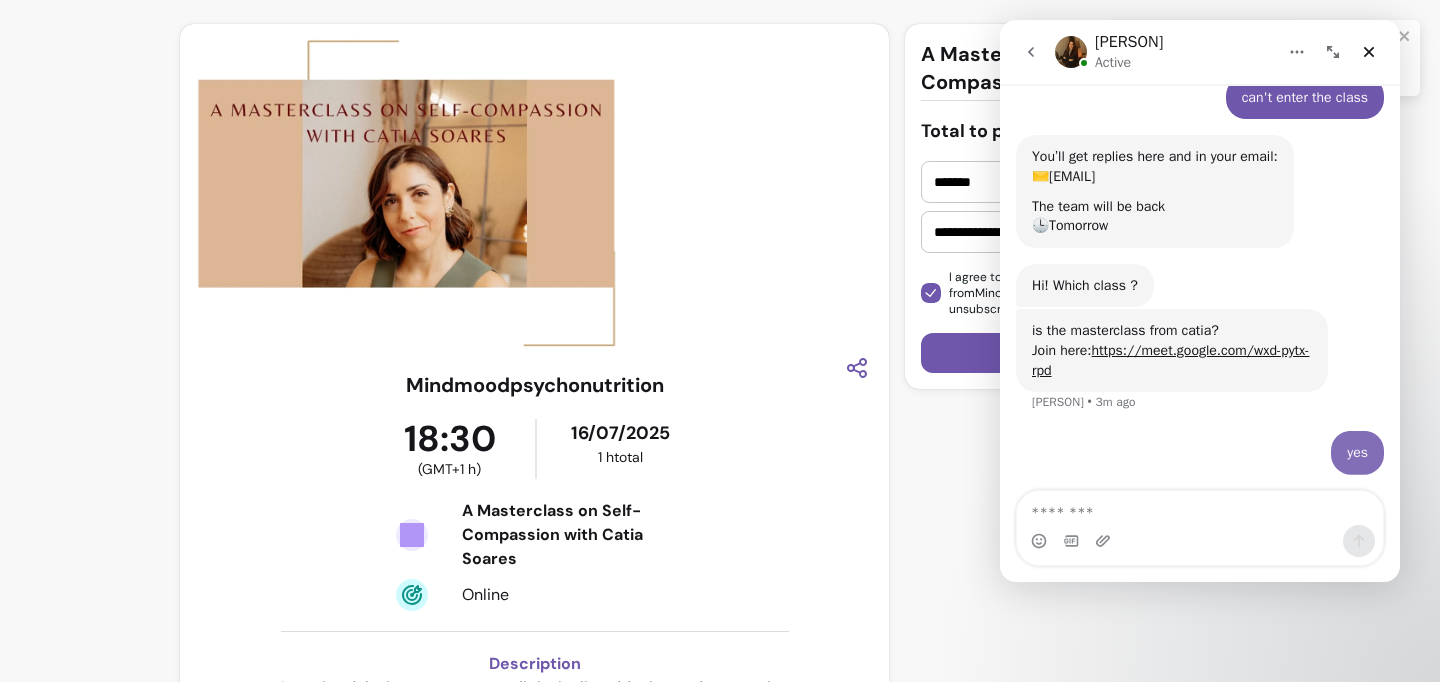 scroll, scrollTop: 191, scrollLeft: 0, axis: vertical 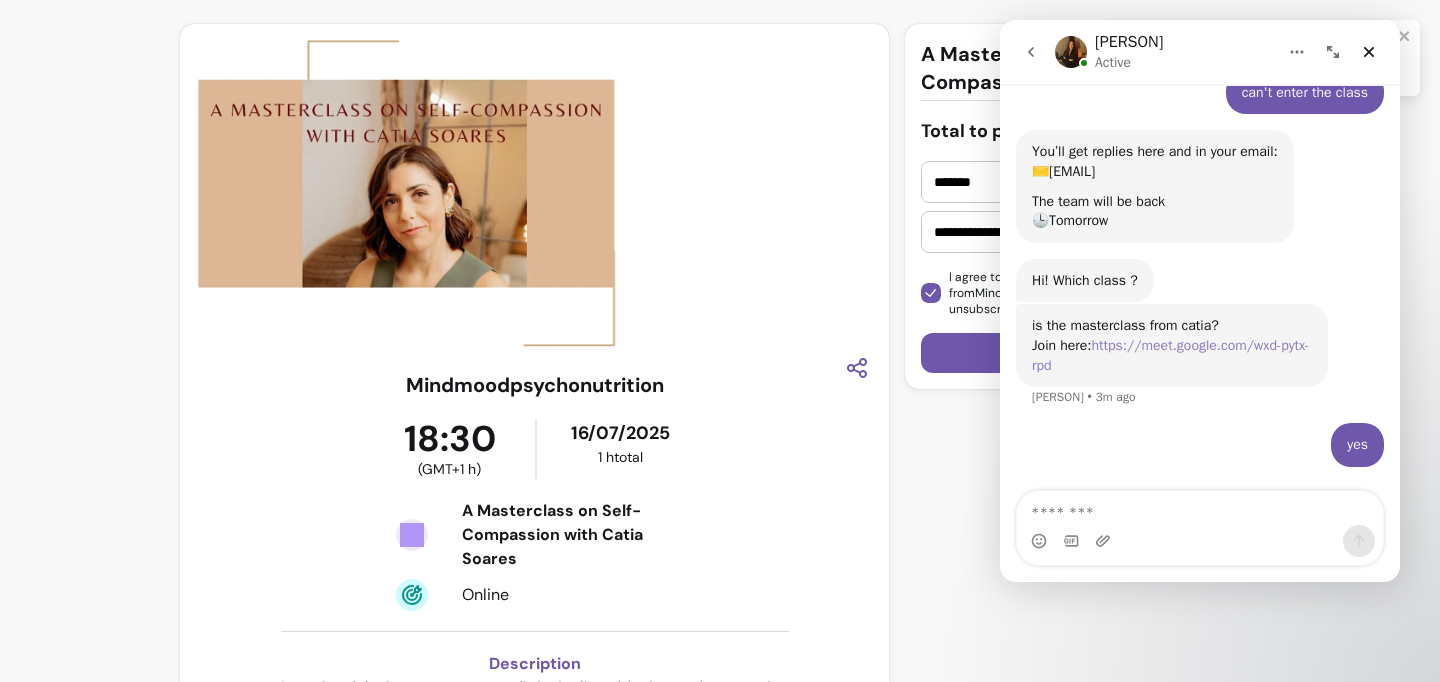click on "https://meet.google.com/wxd-pytx-rpd" at bounding box center (1170, 355) 